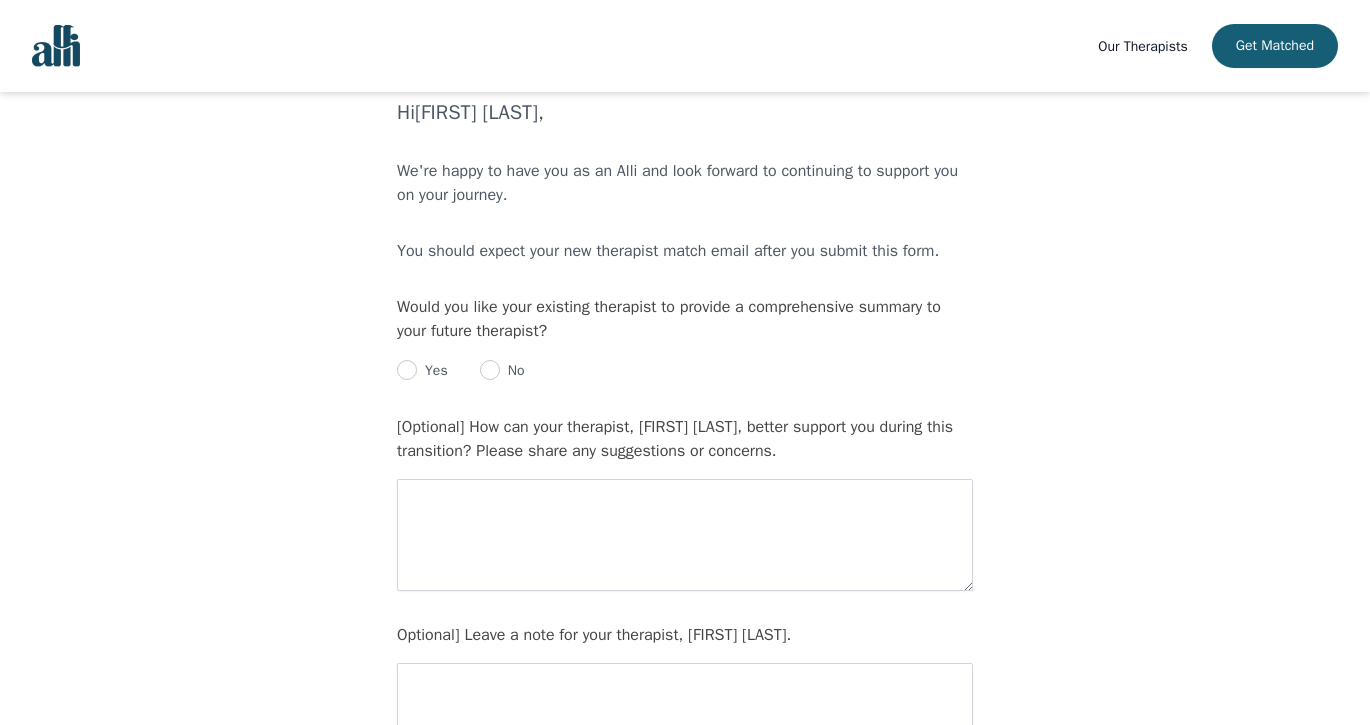 scroll, scrollTop: 60, scrollLeft: 0, axis: vertical 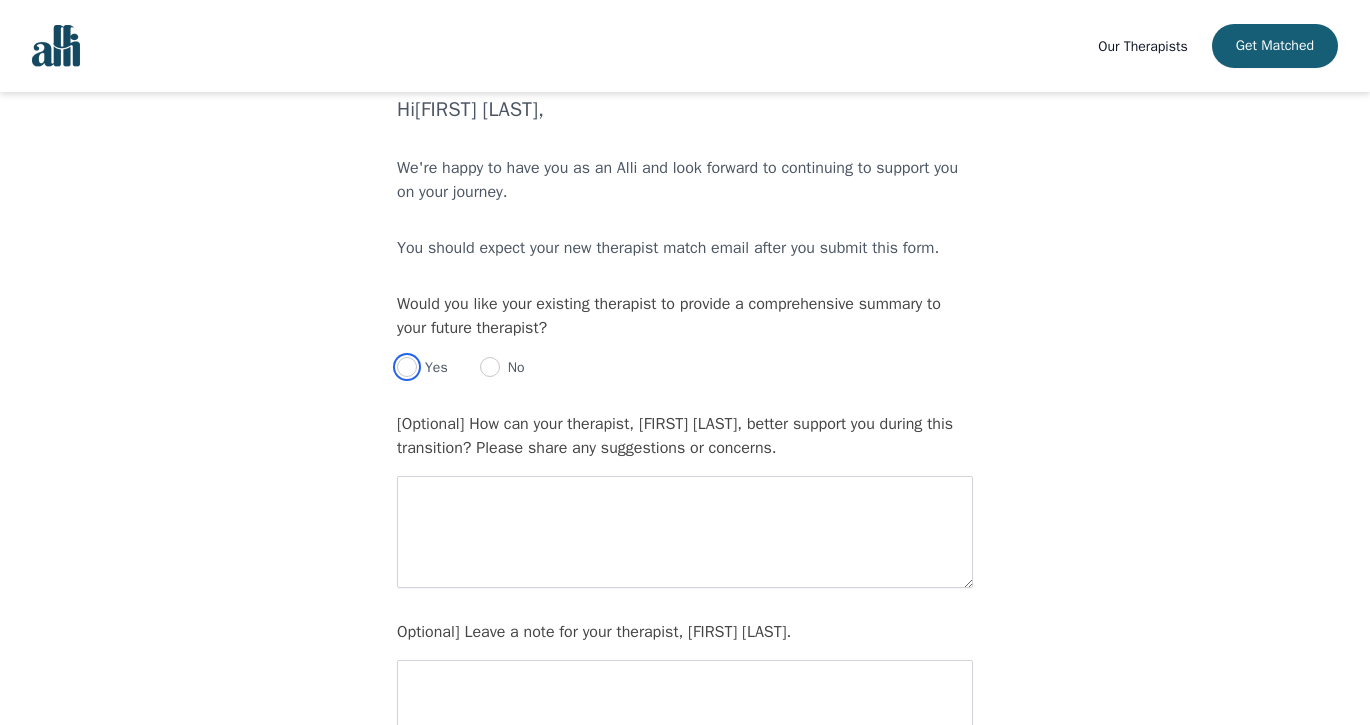 click at bounding box center [407, 367] 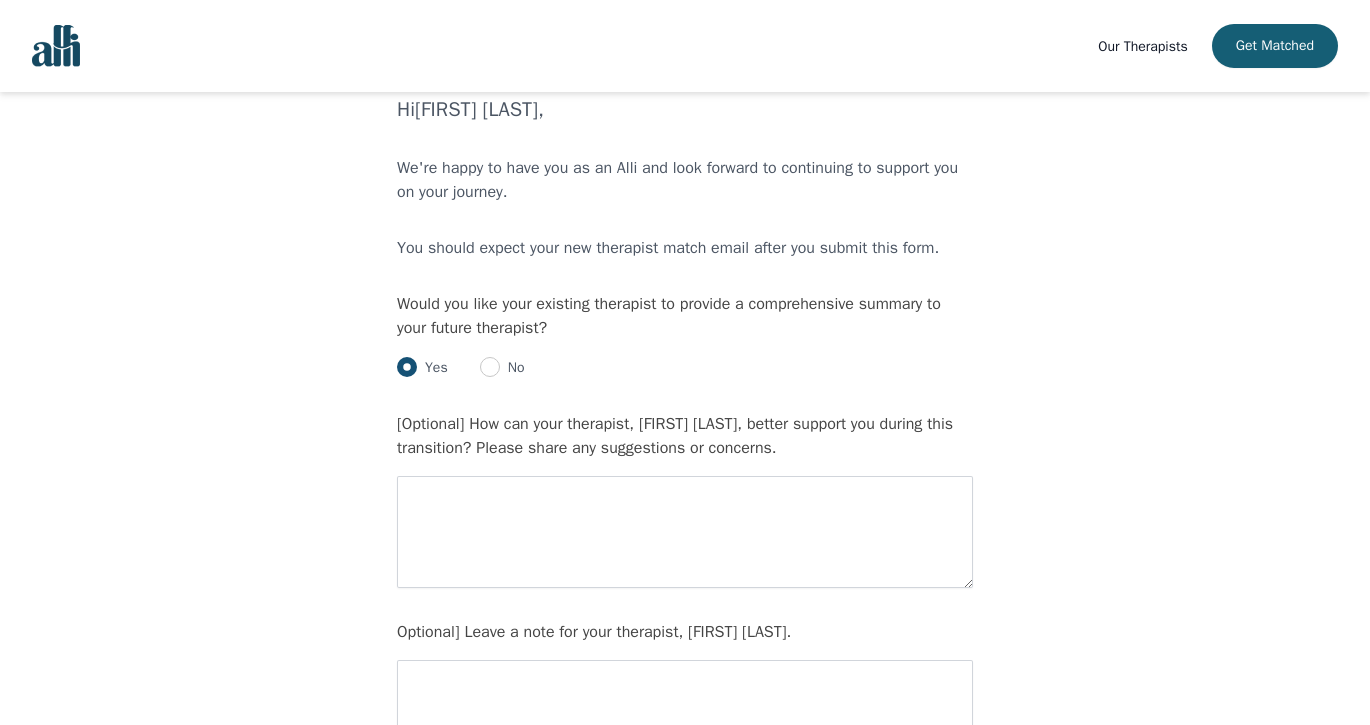 radio on "true" 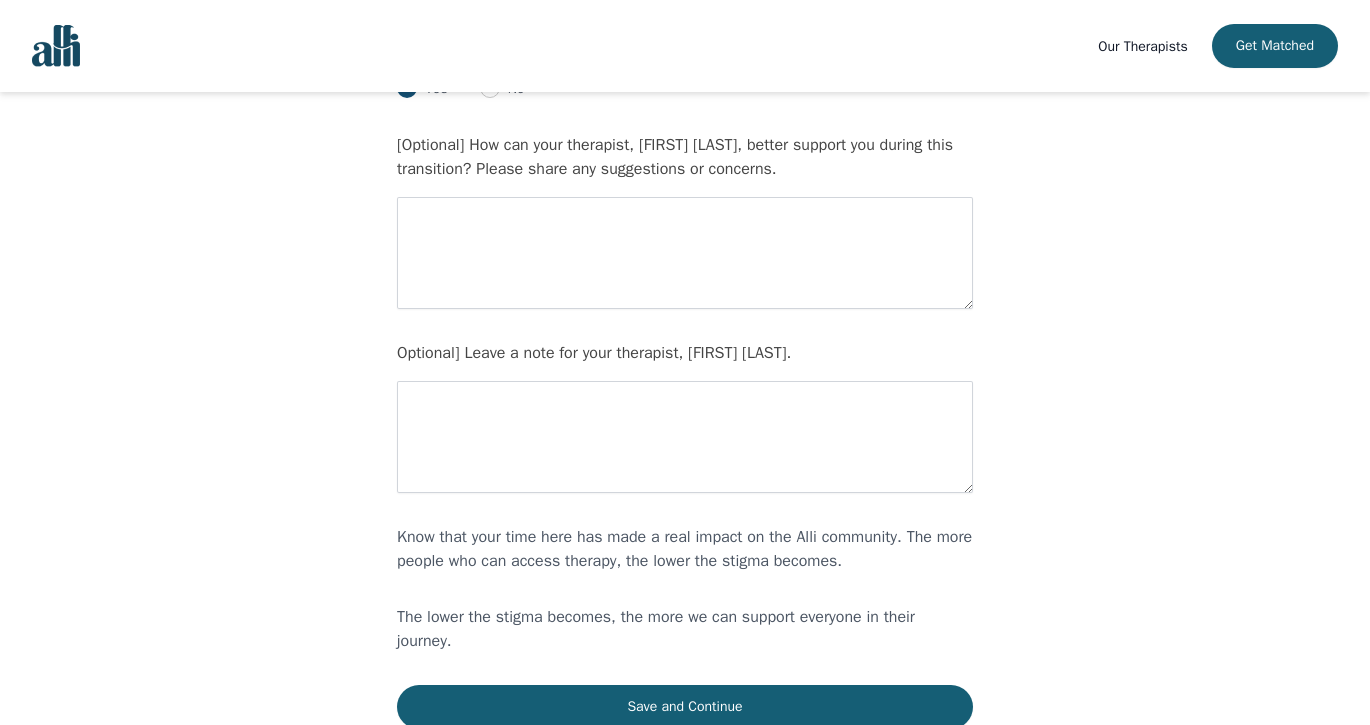 scroll, scrollTop: 350, scrollLeft: 0, axis: vertical 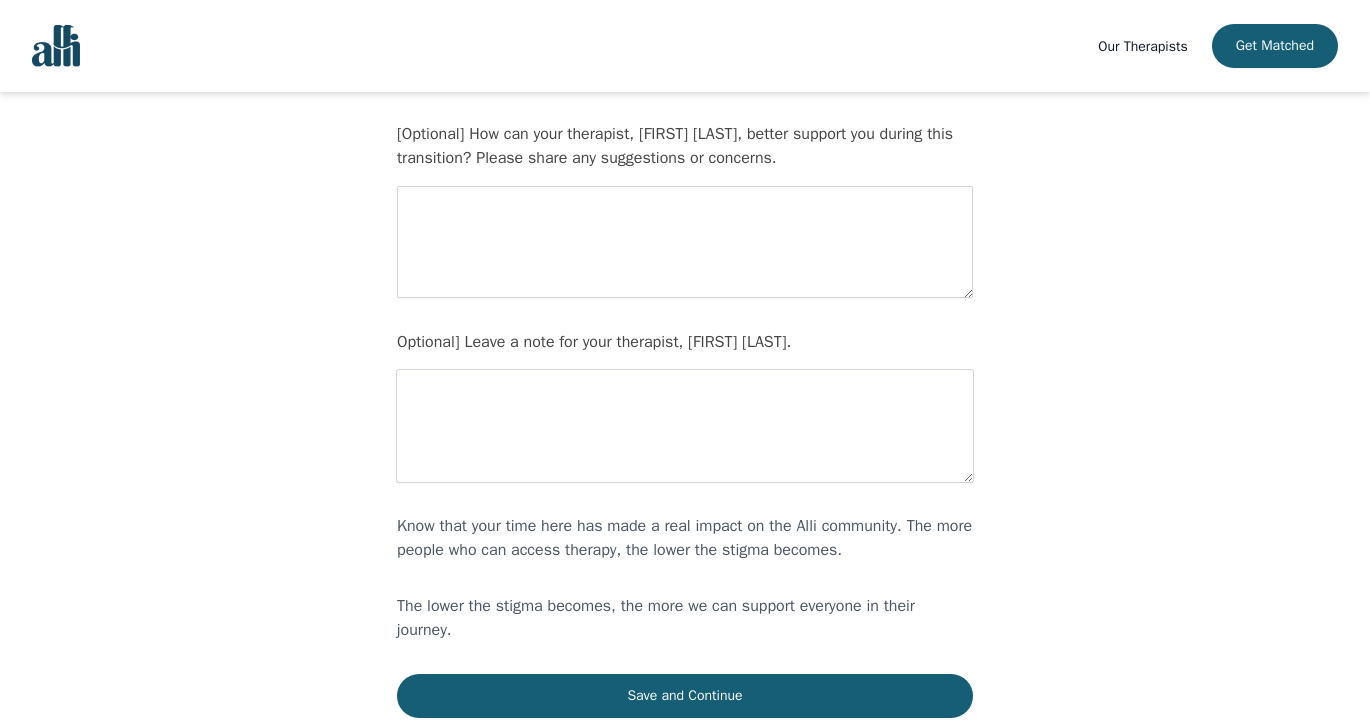 click at bounding box center [685, 242] 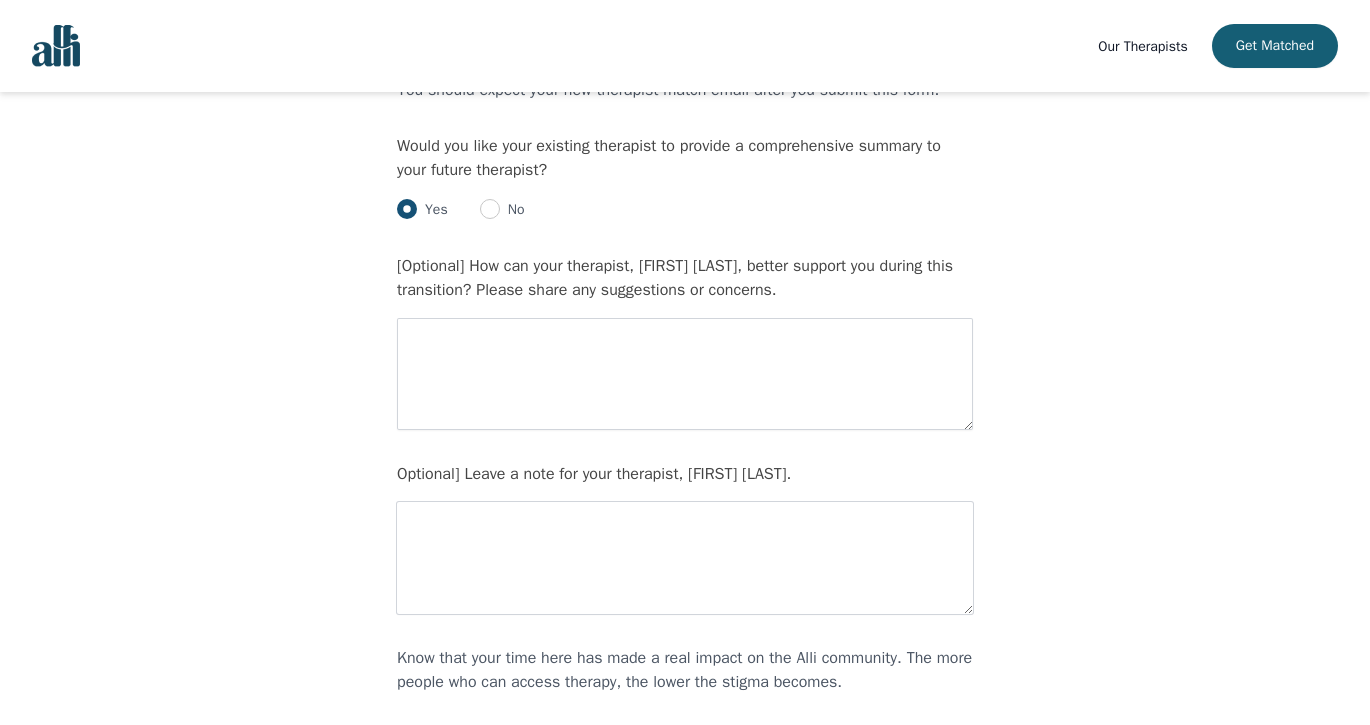 scroll, scrollTop: 220, scrollLeft: 0, axis: vertical 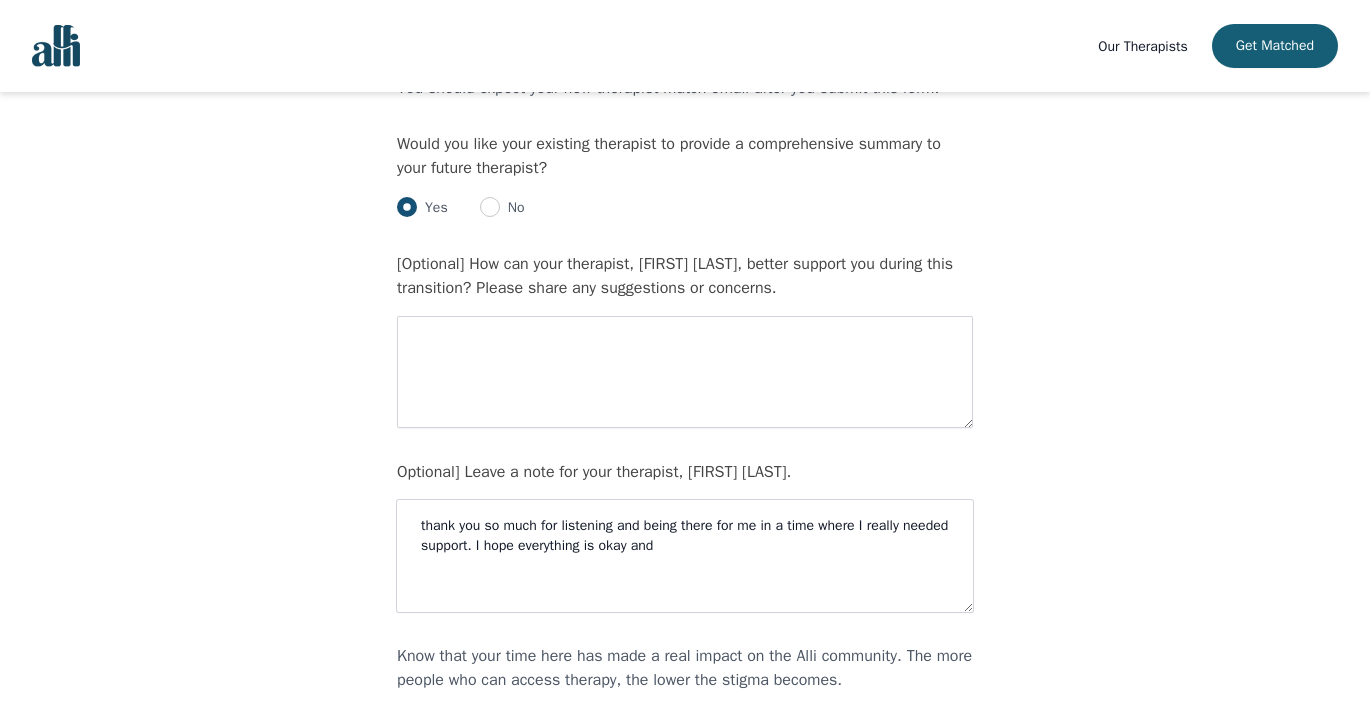 click on "thank you so much for listening and being there for me in a time where I really needed support. I hope everything is okay and" at bounding box center [685, 372] 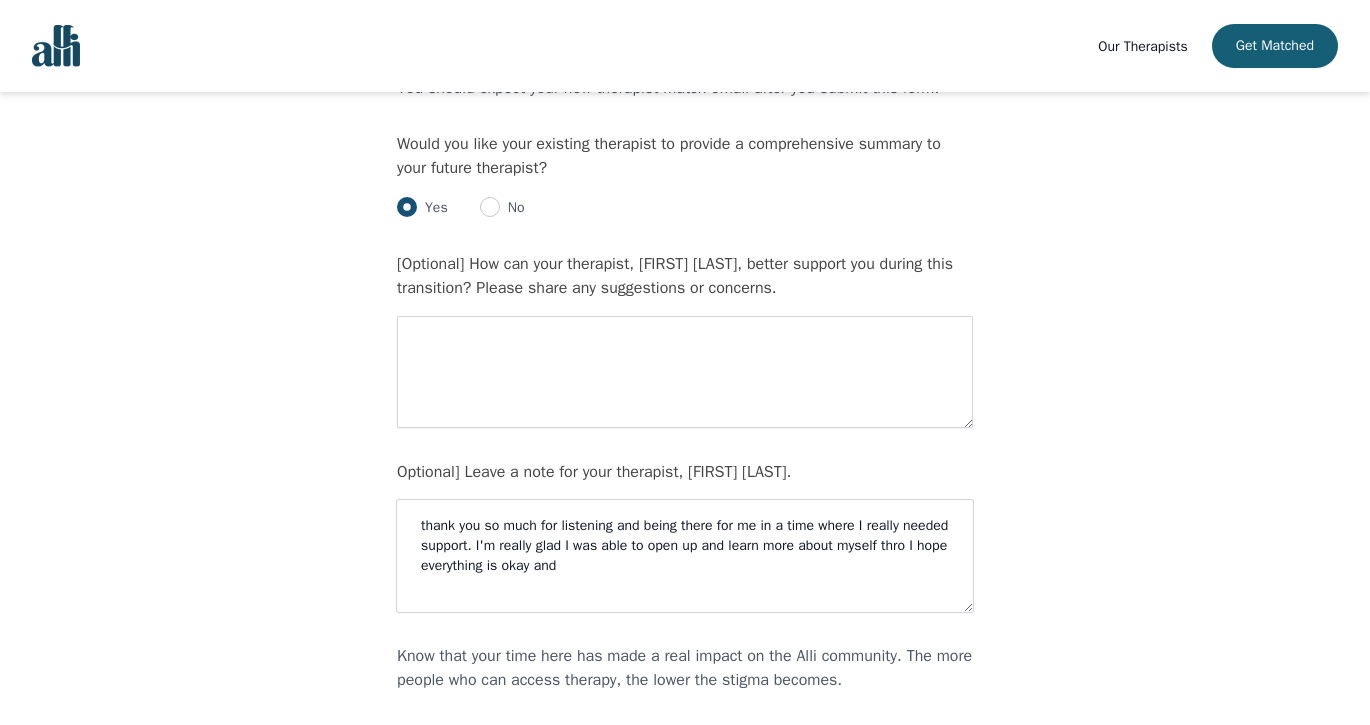 drag, startPoint x: 449, startPoint y: 563, endPoint x: 726, endPoint y: 545, distance: 277.58423 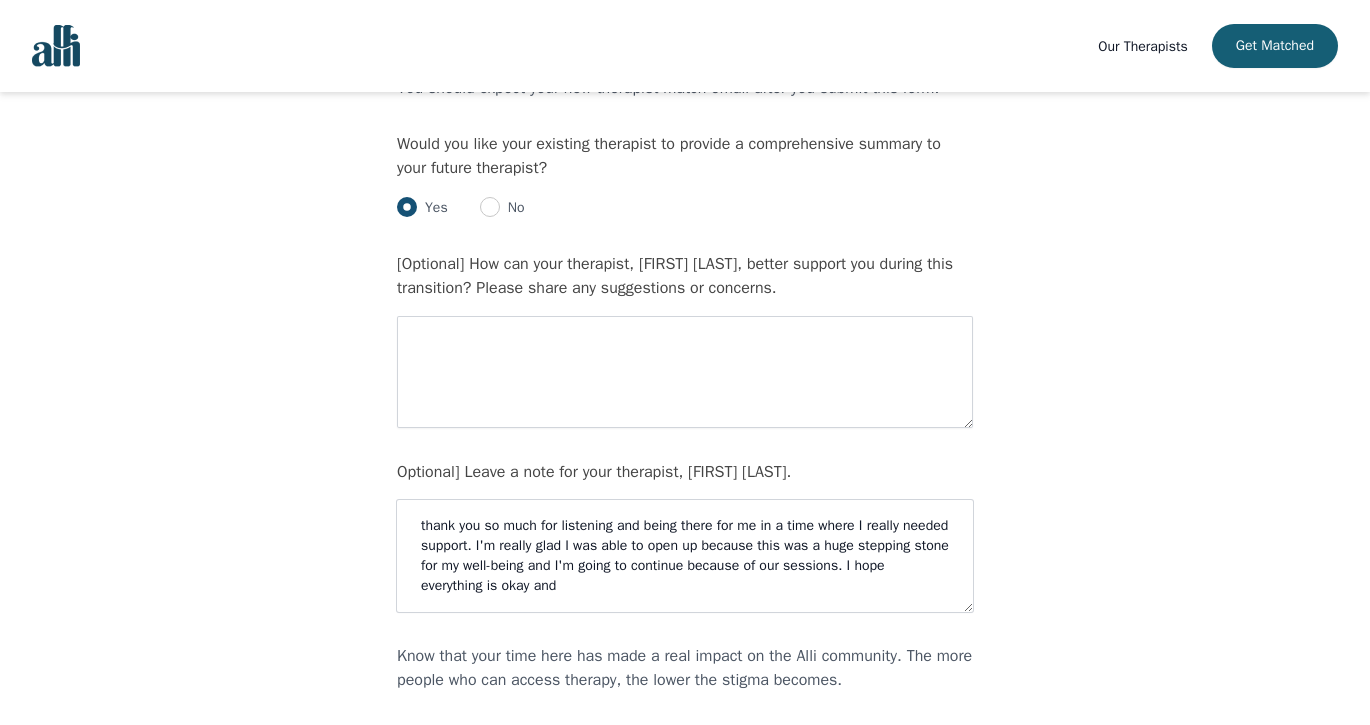 drag, startPoint x: 826, startPoint y: 545, endPoint x: 777, endPoint y: 545, distance: 49 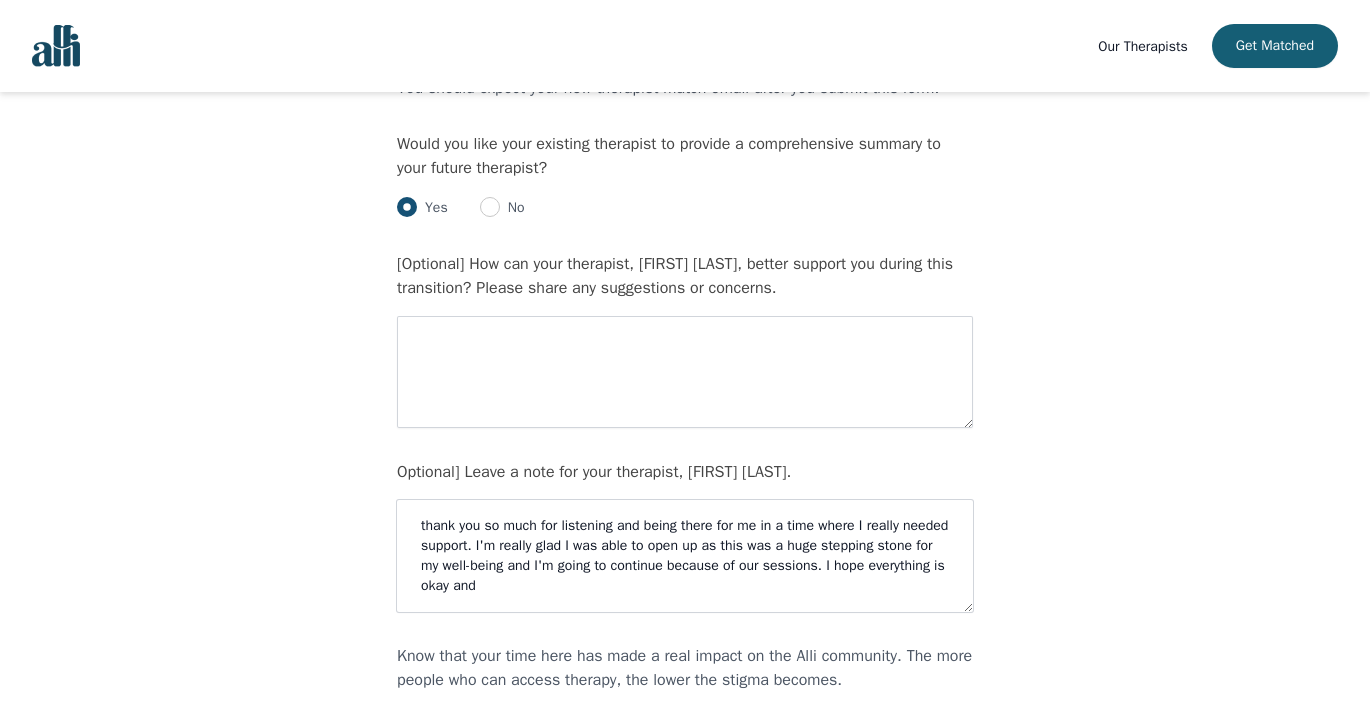 click on "thank you so much for listening and being there for me in a time where I really needed support. I'm really glad I was able to open up as this was a huge stepping stone for my well-being and I'm going to continue because of our sessions. I hope everything is okay and" at bounding box center [685, 372] 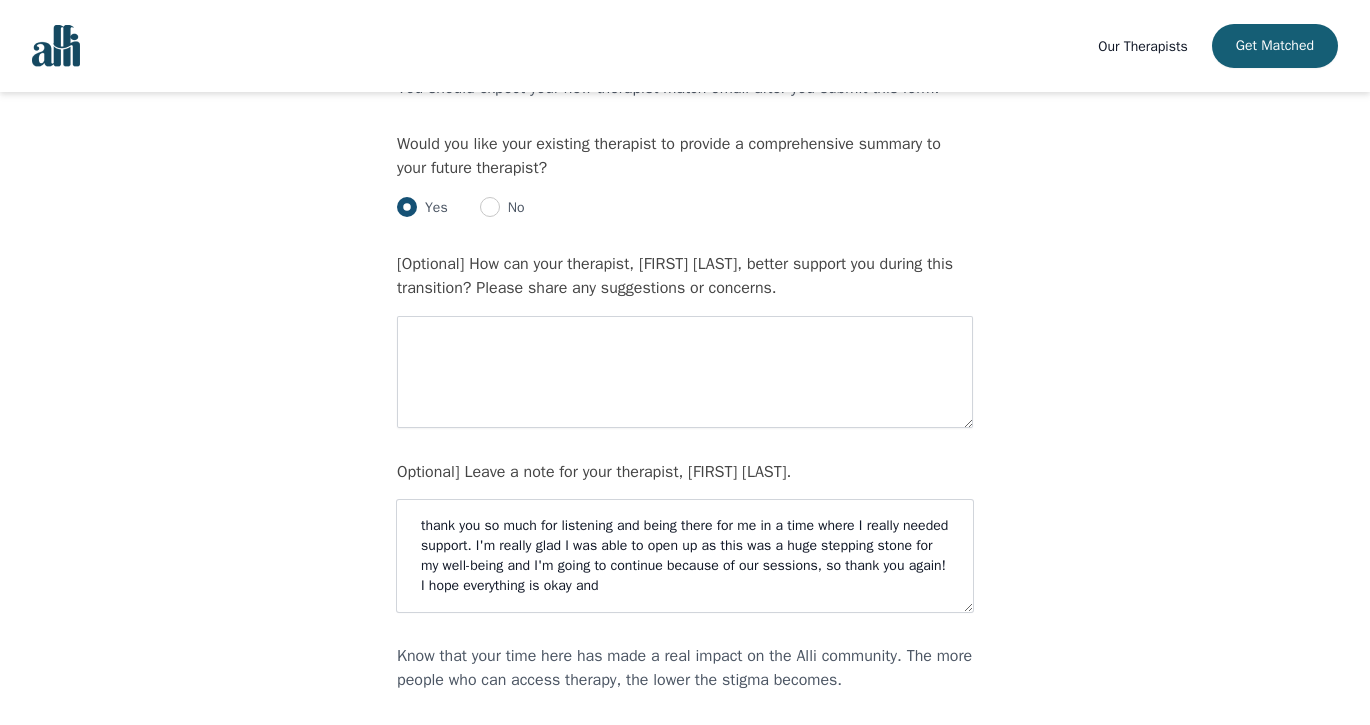 click on "thank you so much for listening and being there for me in a time where I really needed support. I'm really glad I was able to open up as this was a huge stepping stone for my well-being and I'm going to continue because of our sessions, so thank you again! I hope everything is okay and" at bounding box center [685, 372] 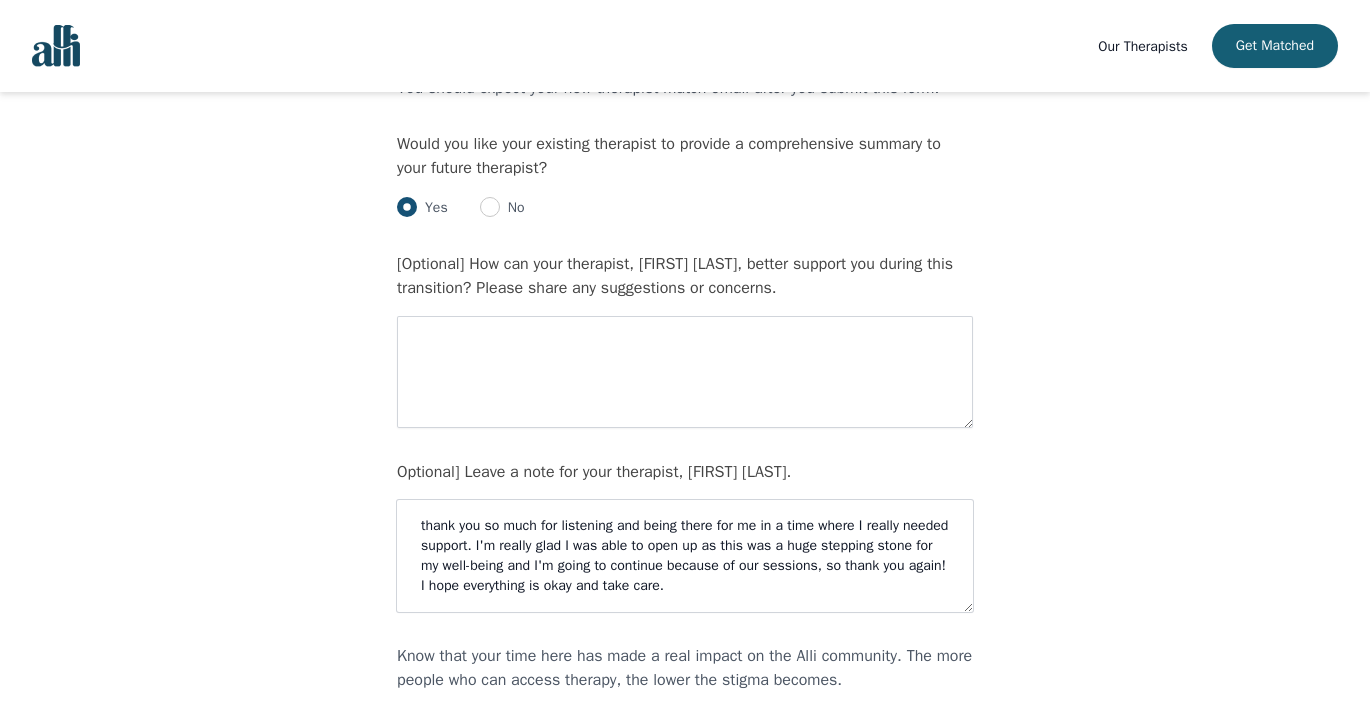 drag, startPoint x: 625, startPoint y: 544, endPoint x: 582, endPoint y: 536, distance: 43.737854 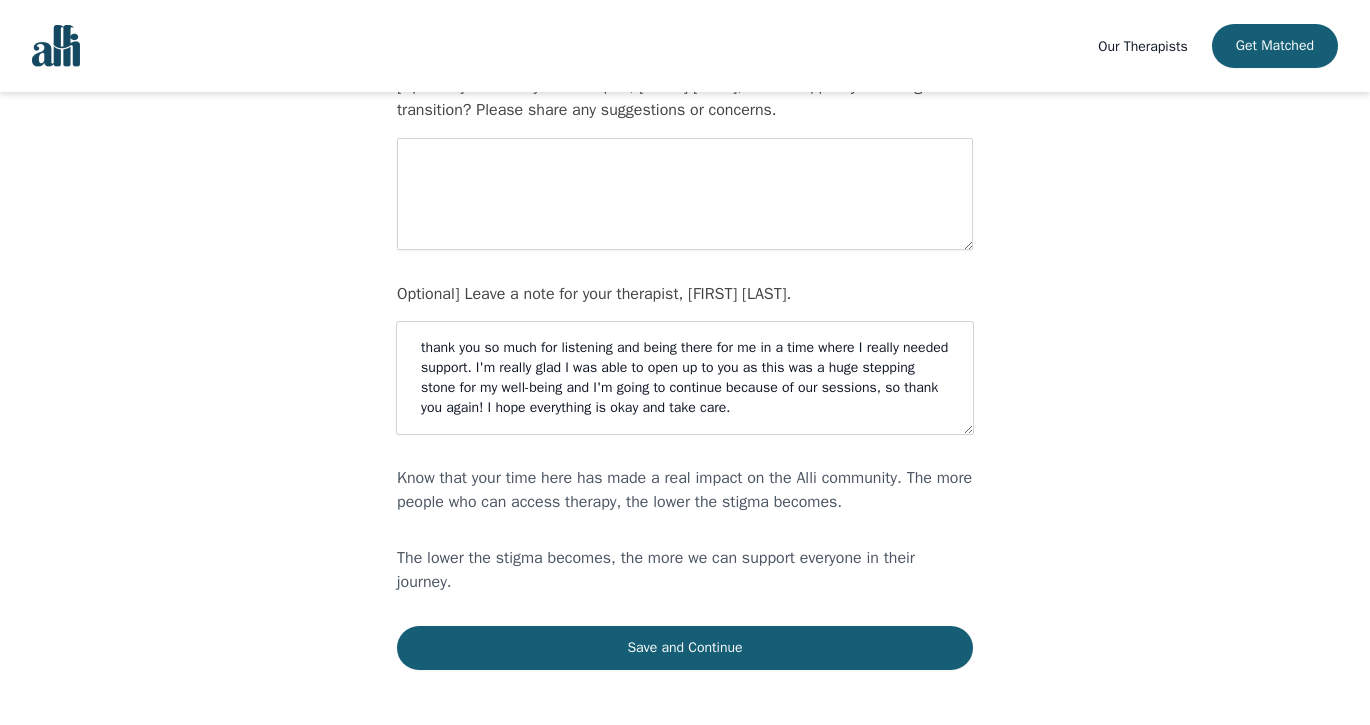 scroll, scrollTop: 400, scrollLeft: 0, axis: vertical 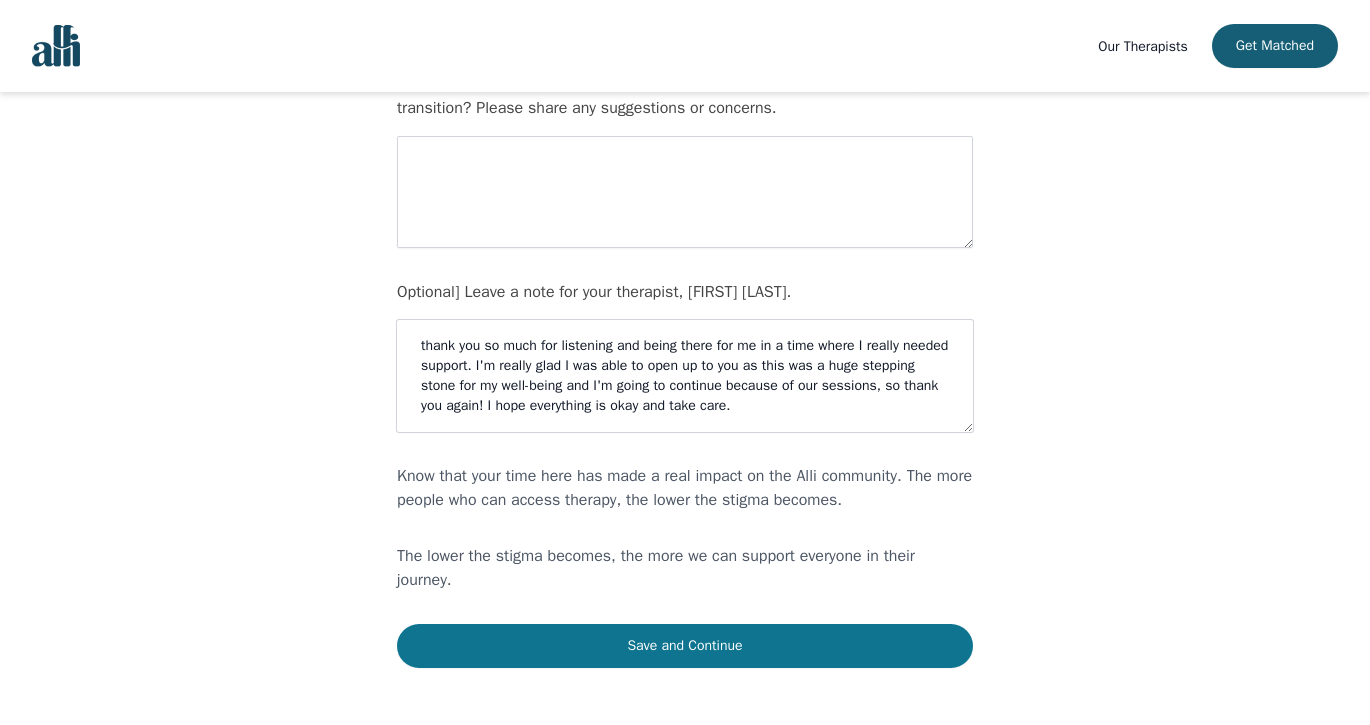 type on "thank you so much for listening and being there for me in a time where I really needed support. I'm really glad I was able to open up to you as this was a huge stepping stone for my well-being and I'm going to continue because of our sessions, so thank you again! I hope everything is okay and take care." 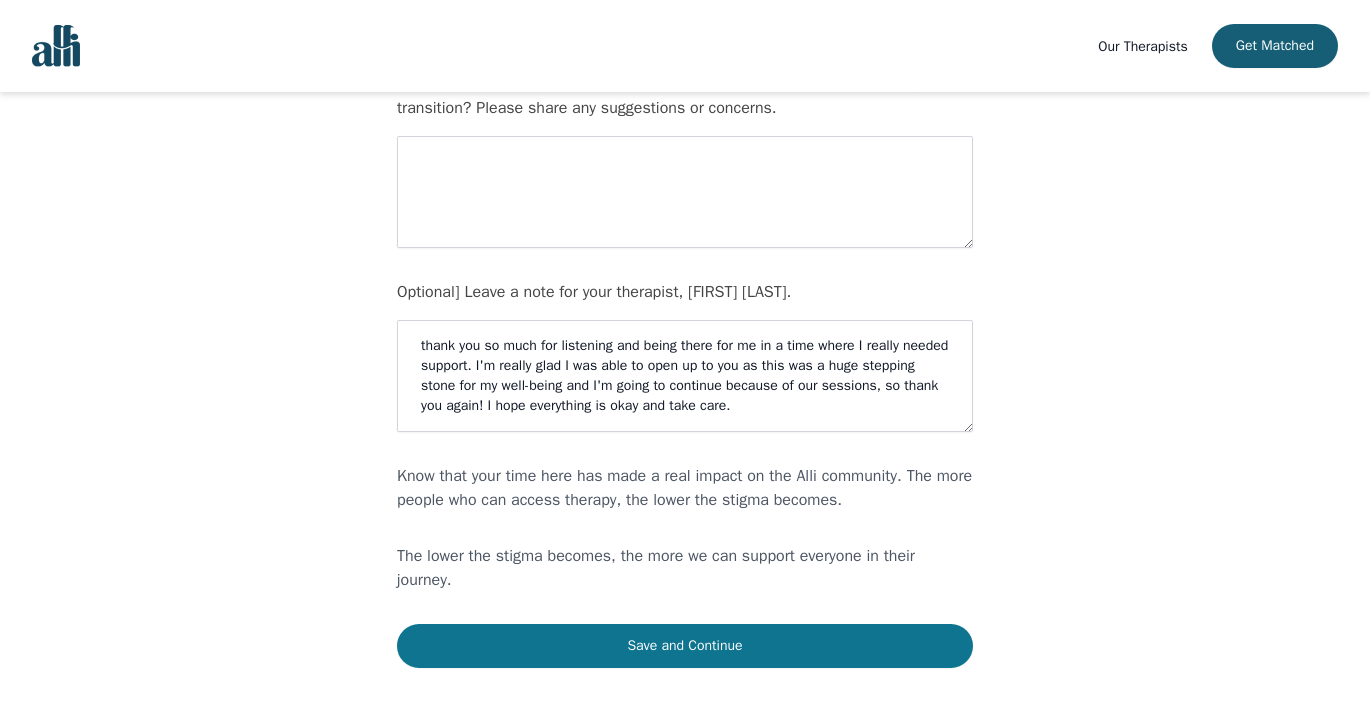 click on "Save and Continue" at bounding box center (685, 646) 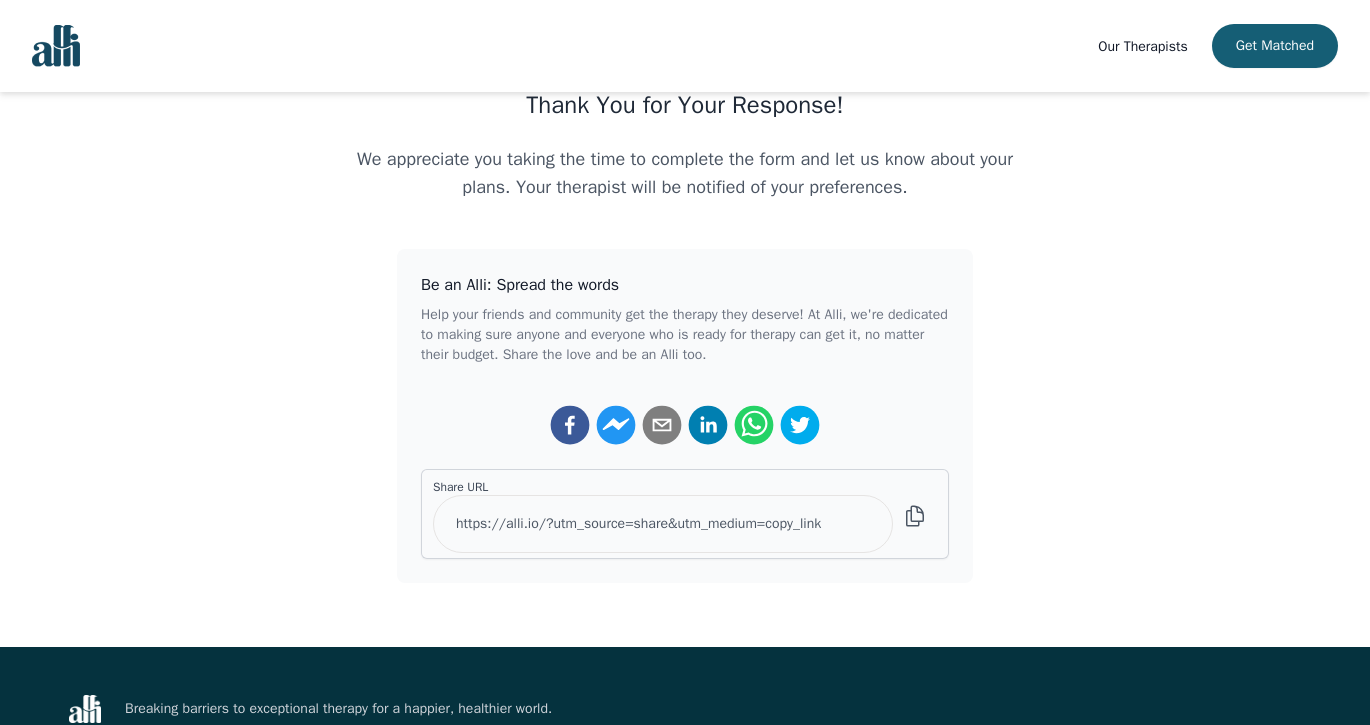 scroll, scrollTop: 296, scrollLeft: 0, axis: vertical 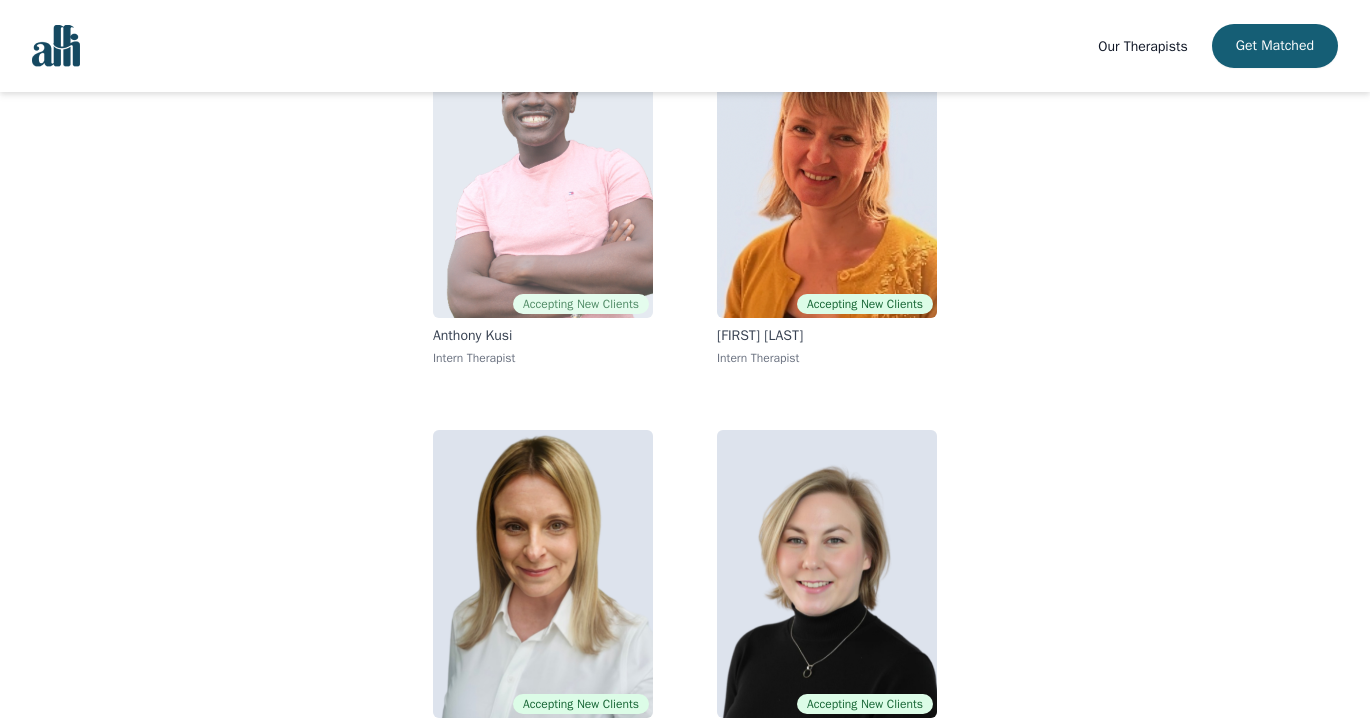 click at bounding box center (543, 174) 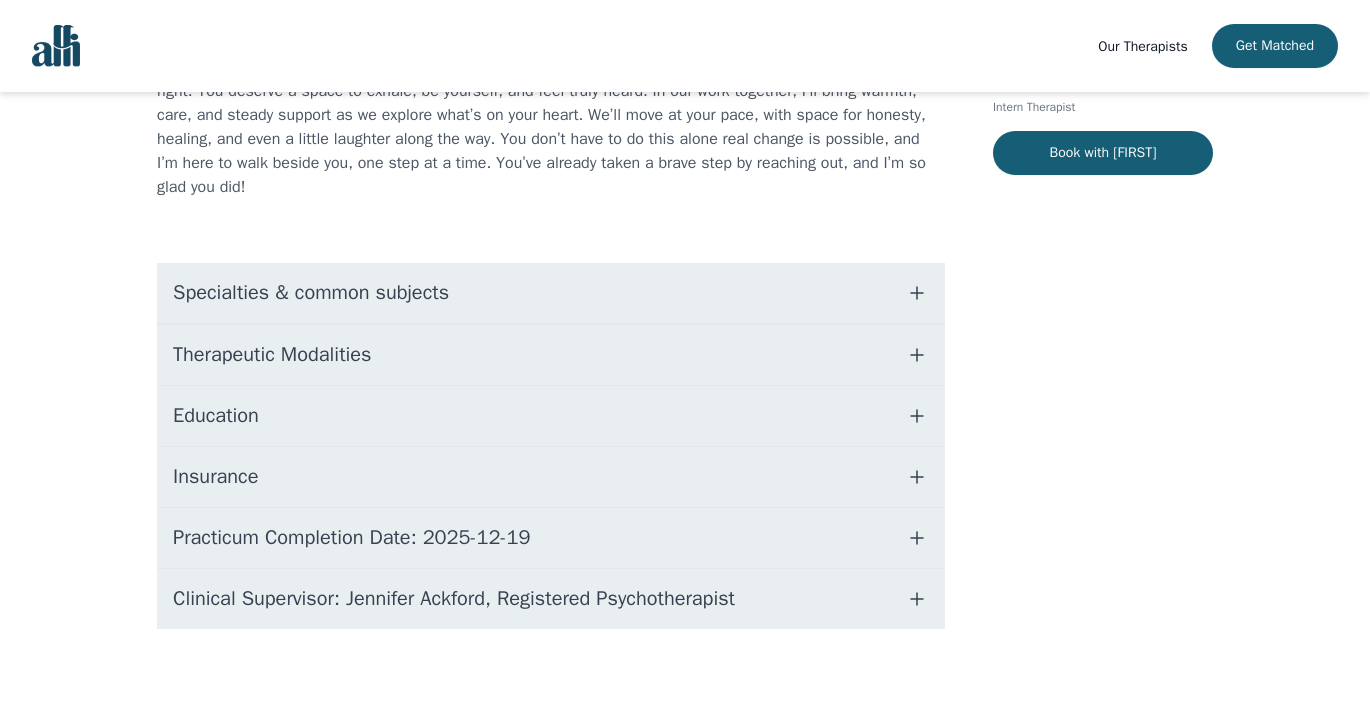 scroll, scrollTop: 391, scrollLeft: 0, axis: vertical 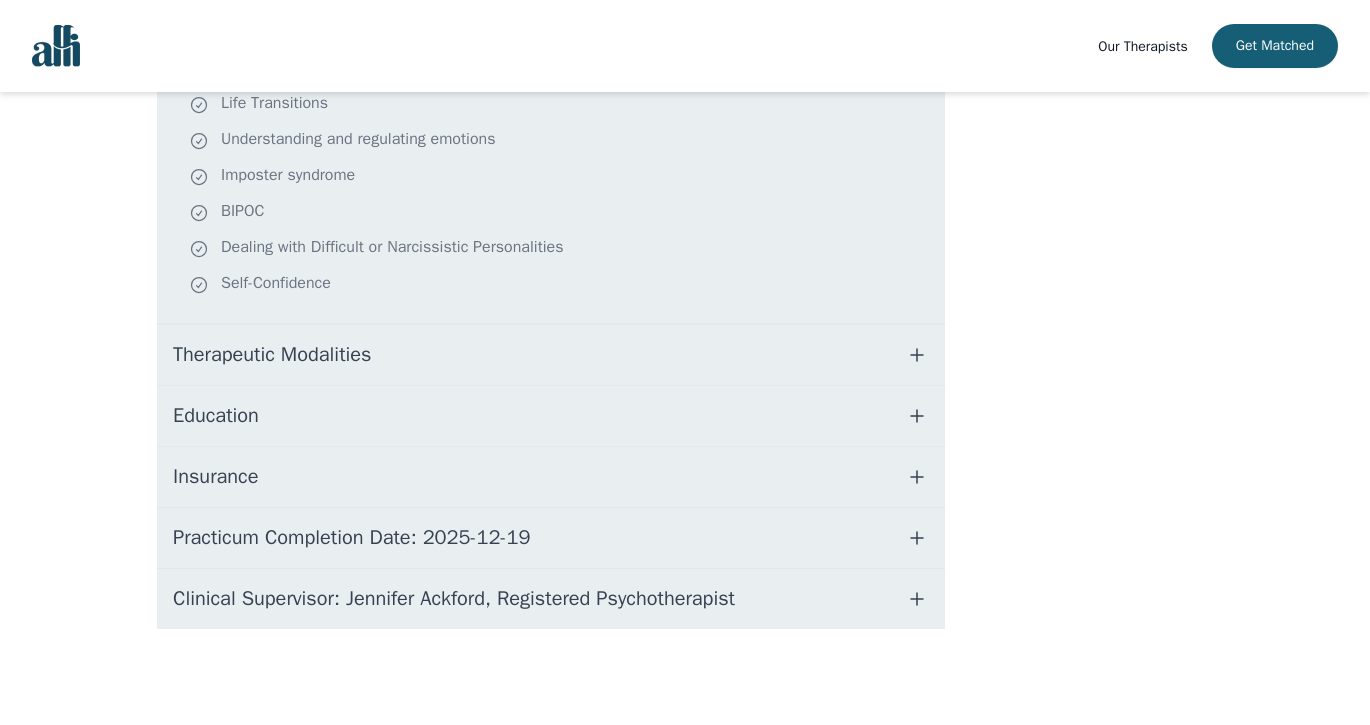 click on "Education" at bounding box center (551, 416) 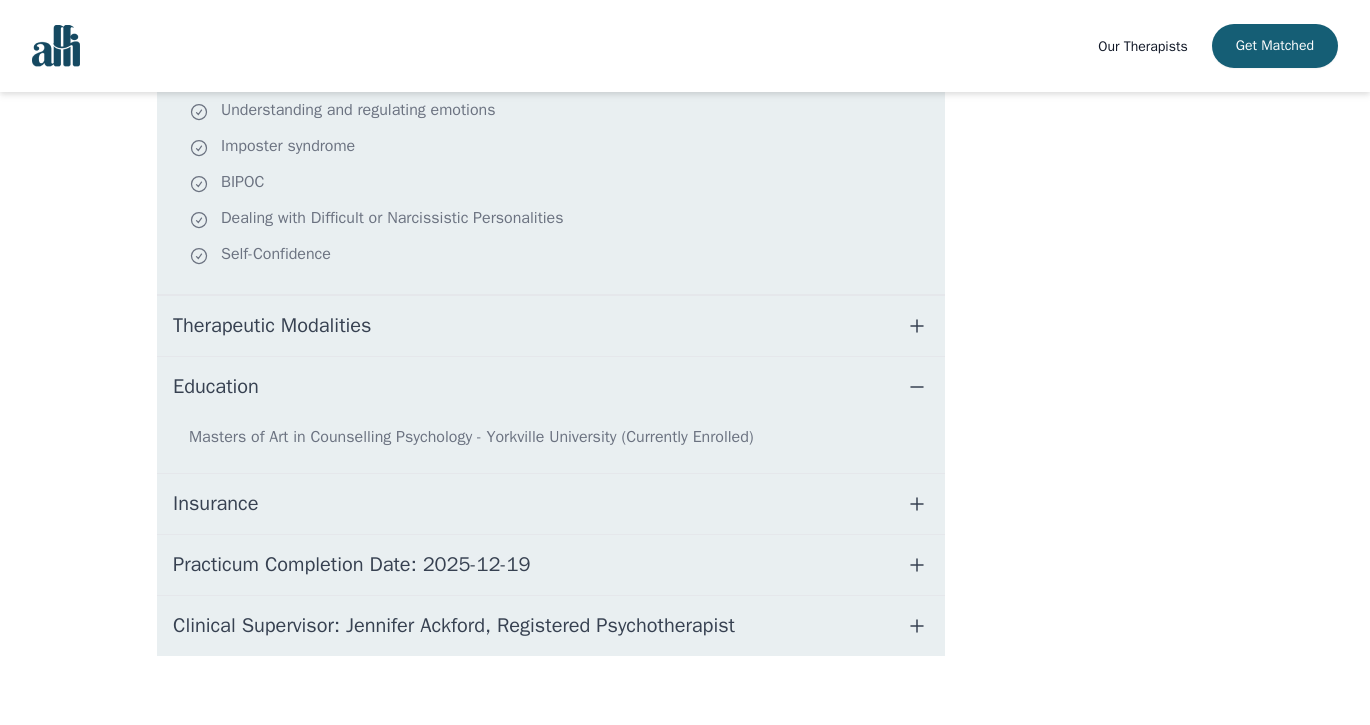 click on "Therapeutic Modalities" at bounding box center (551, 326) 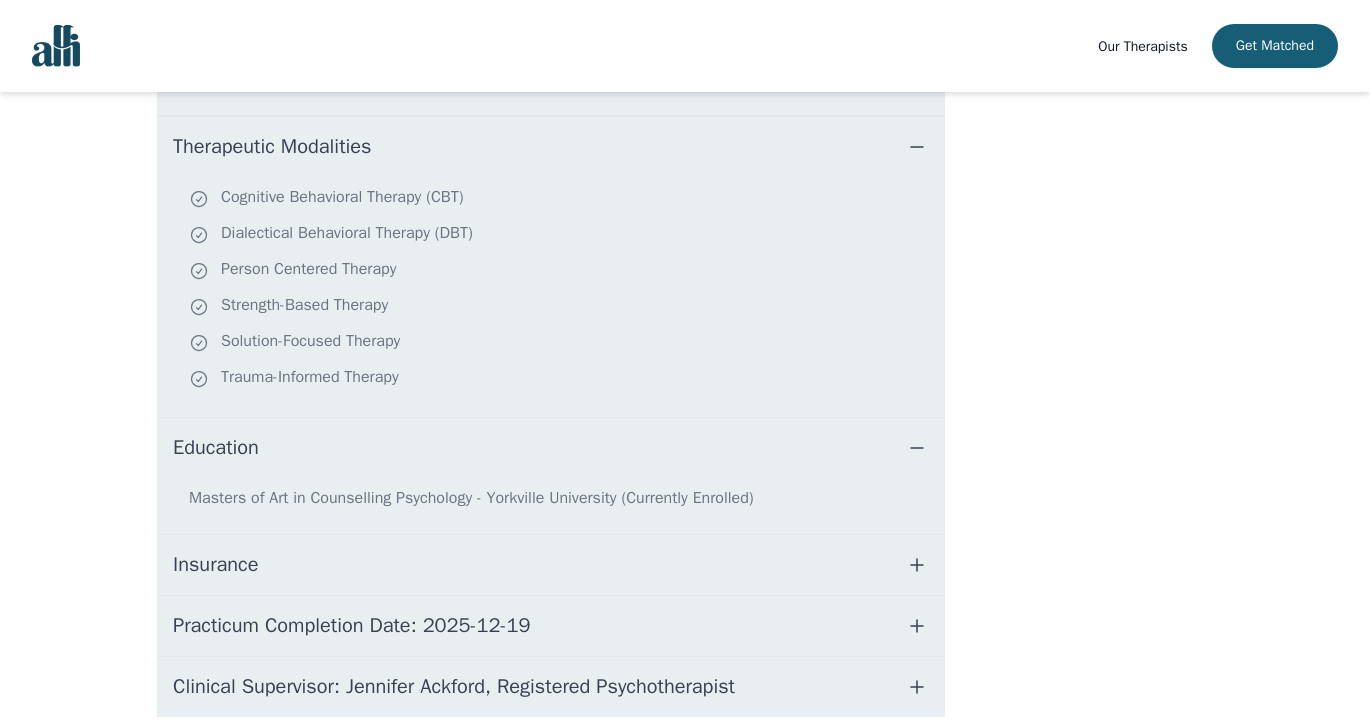 scroll, scrollTop: 978, scrollLeft: 0, axis: vertical 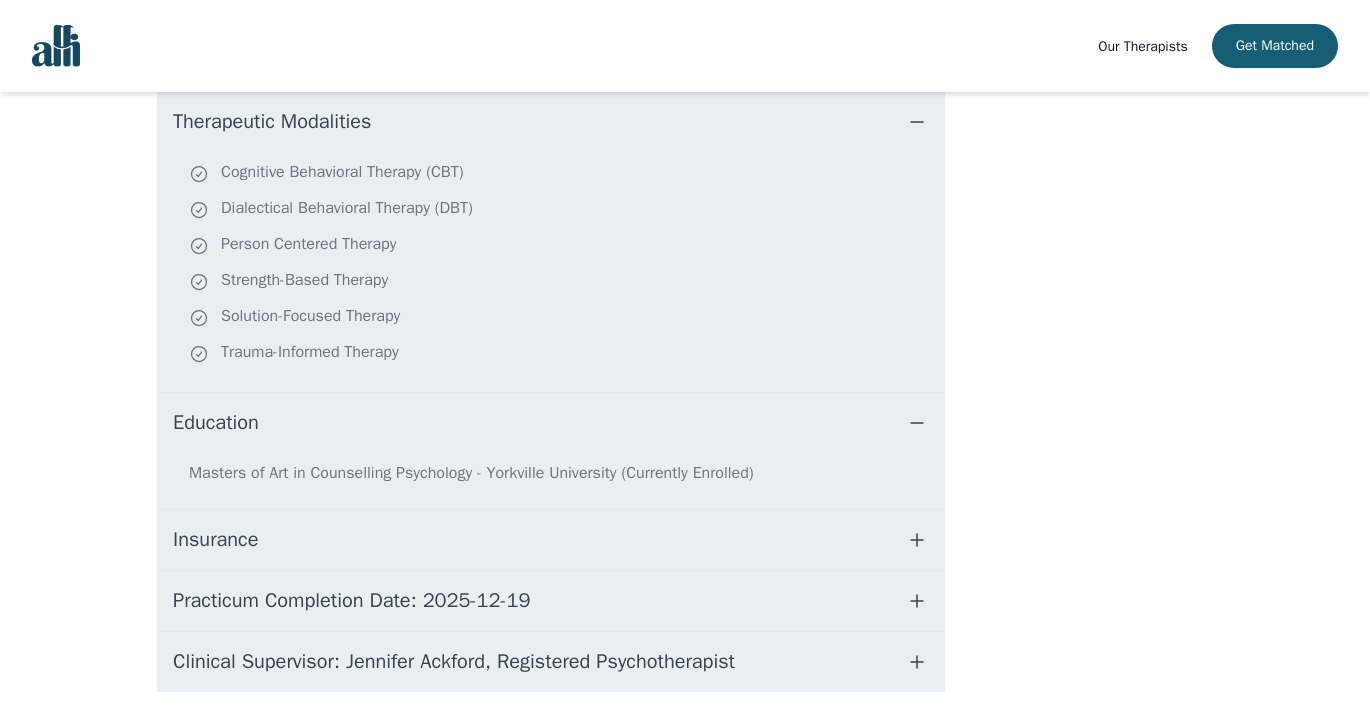click on "Insurance" at bounding box center (551, 540) 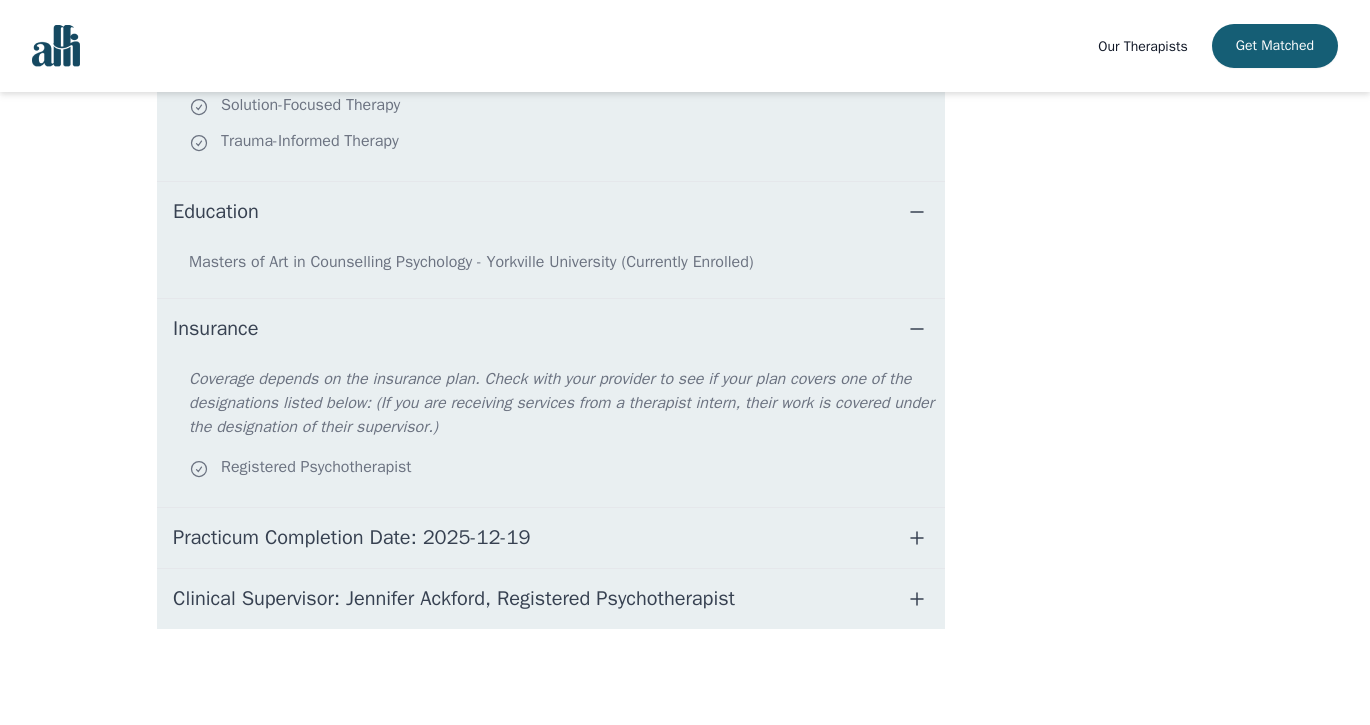 scroll, scrollTop: 1226, scrollLeft: 0, axis: vertical 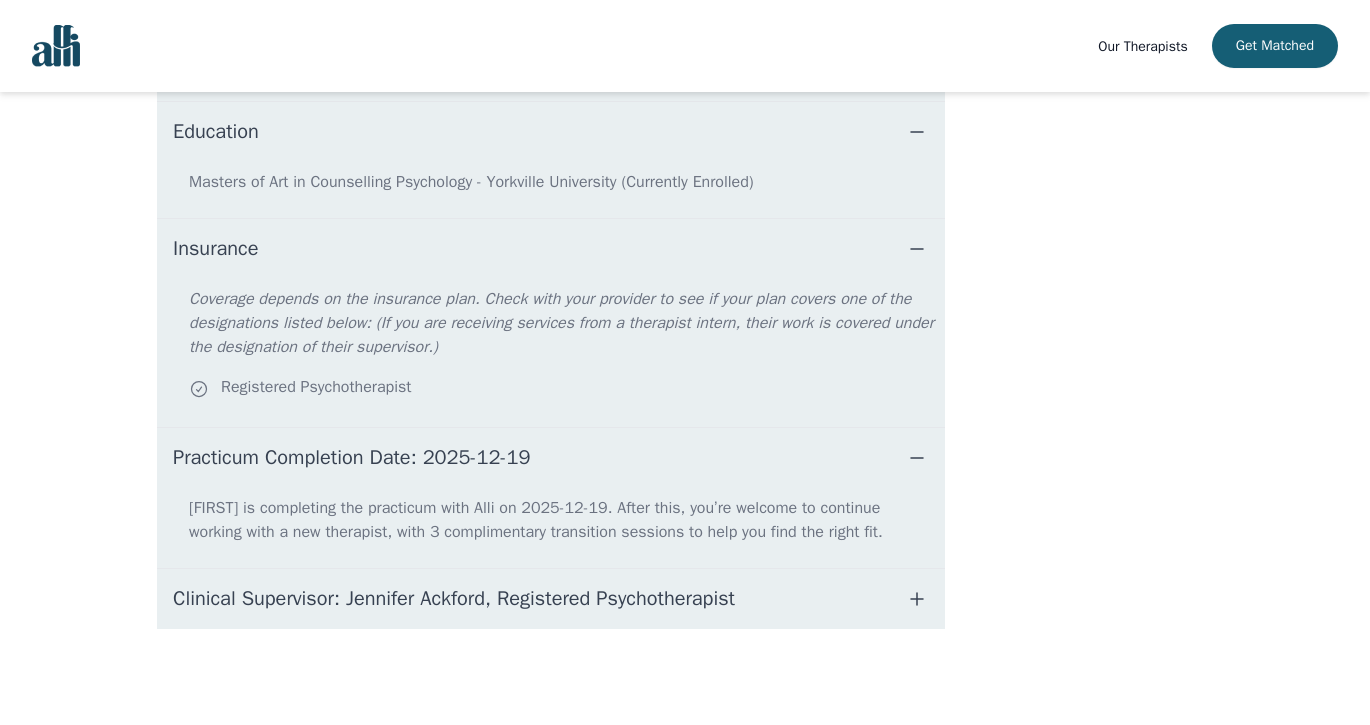 click on "Clinical Supervisor: Jennifer Ackford, Registered Psychotherapist" at bounding box center (454, 599) 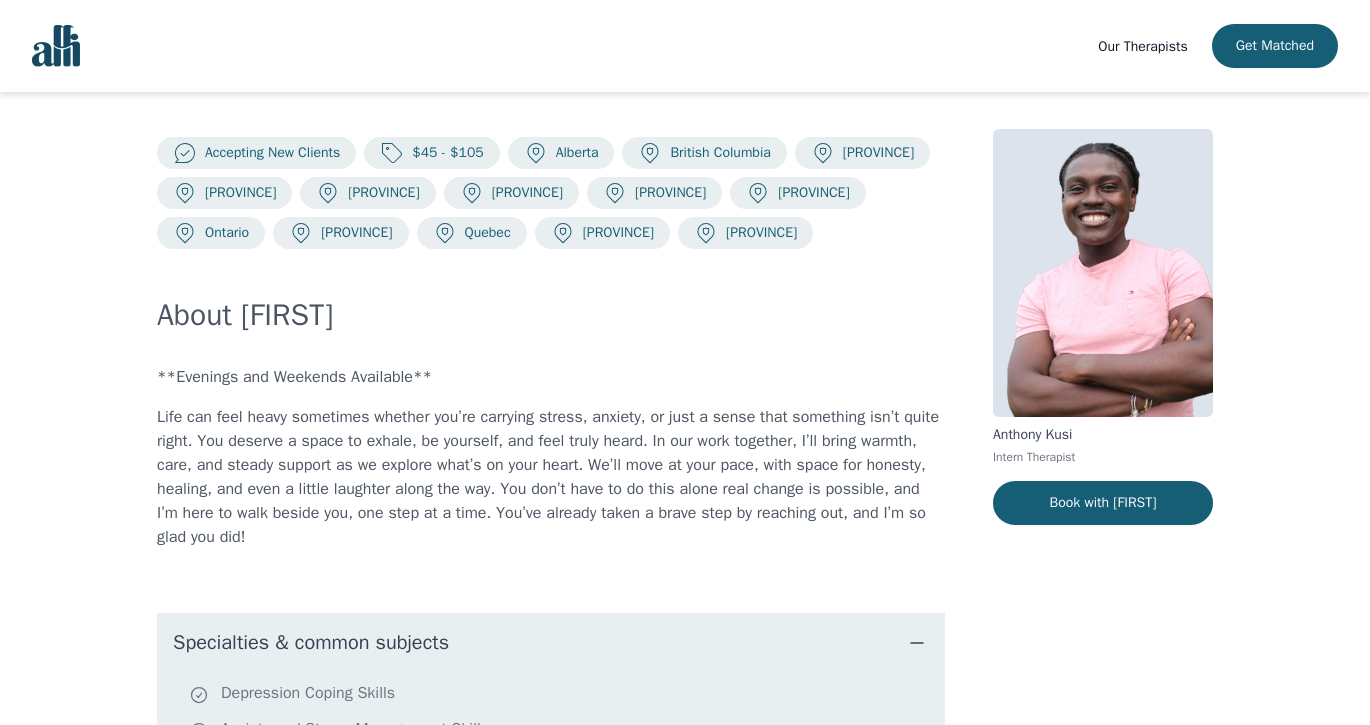 scroll, scrollTop: 0, scrollLeft: 0, axis: both 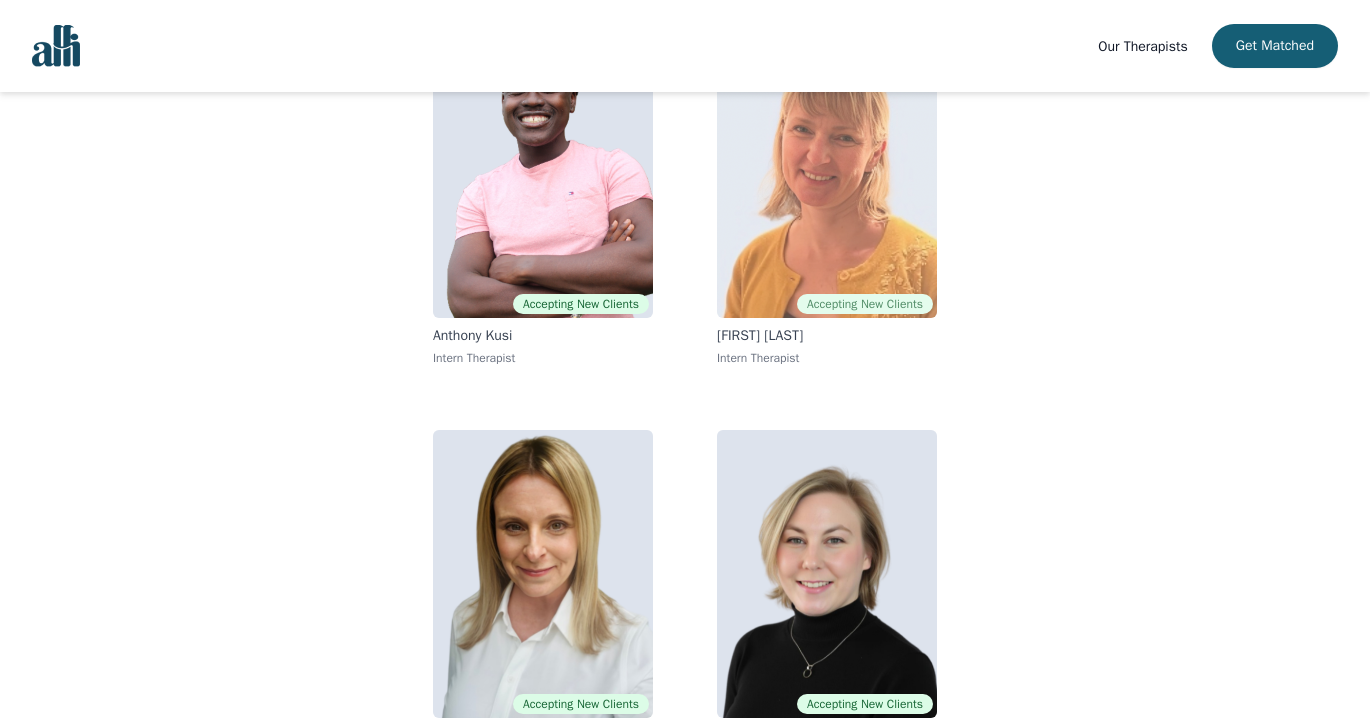 click at bounding box center [827, 174] 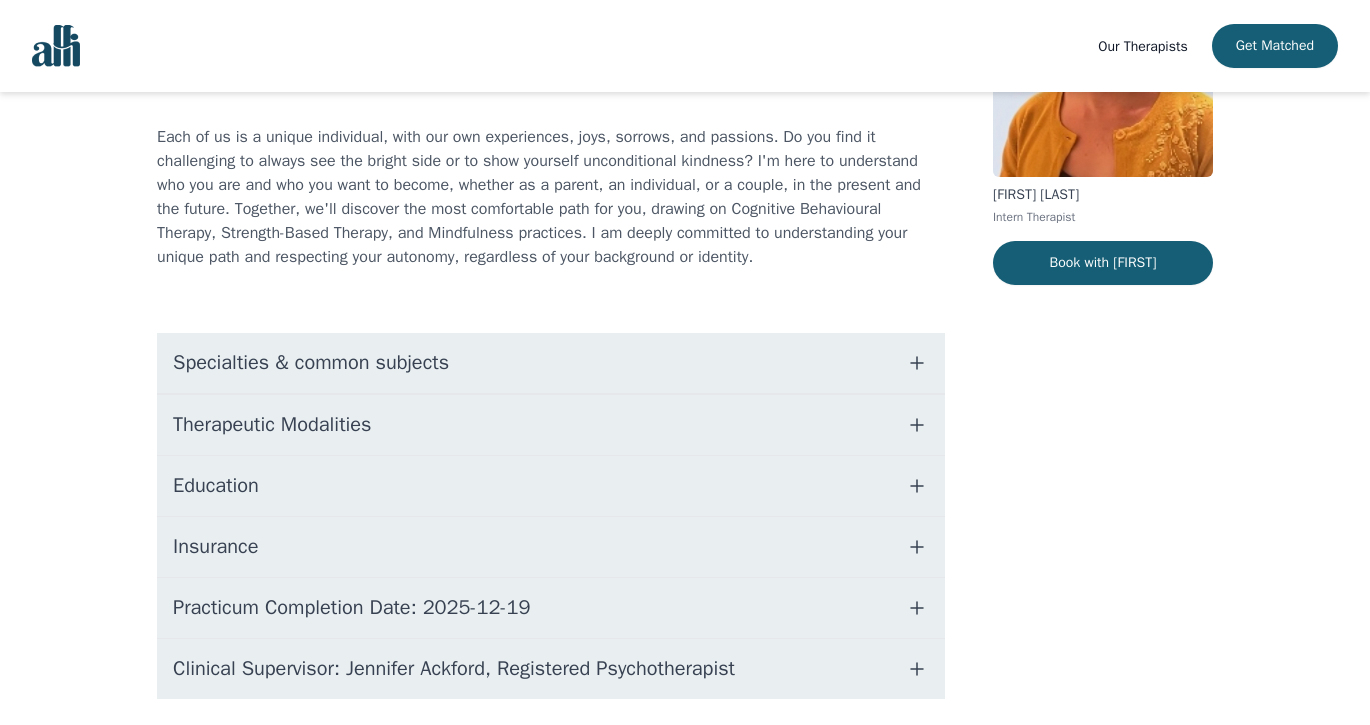 scroll, scrollTop: 254, scrollLeft: 0, axis: vertical 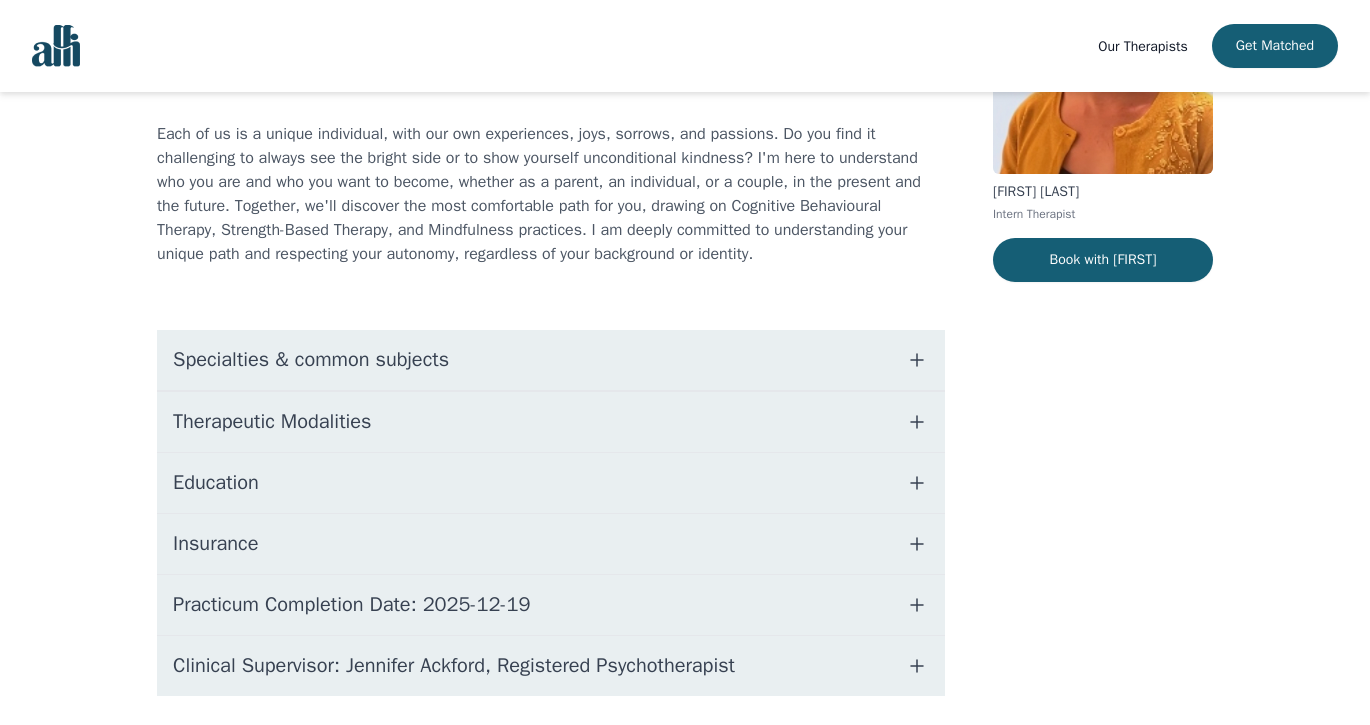 click on "Therapeutic Modalities" at bounding box center (551, 422) 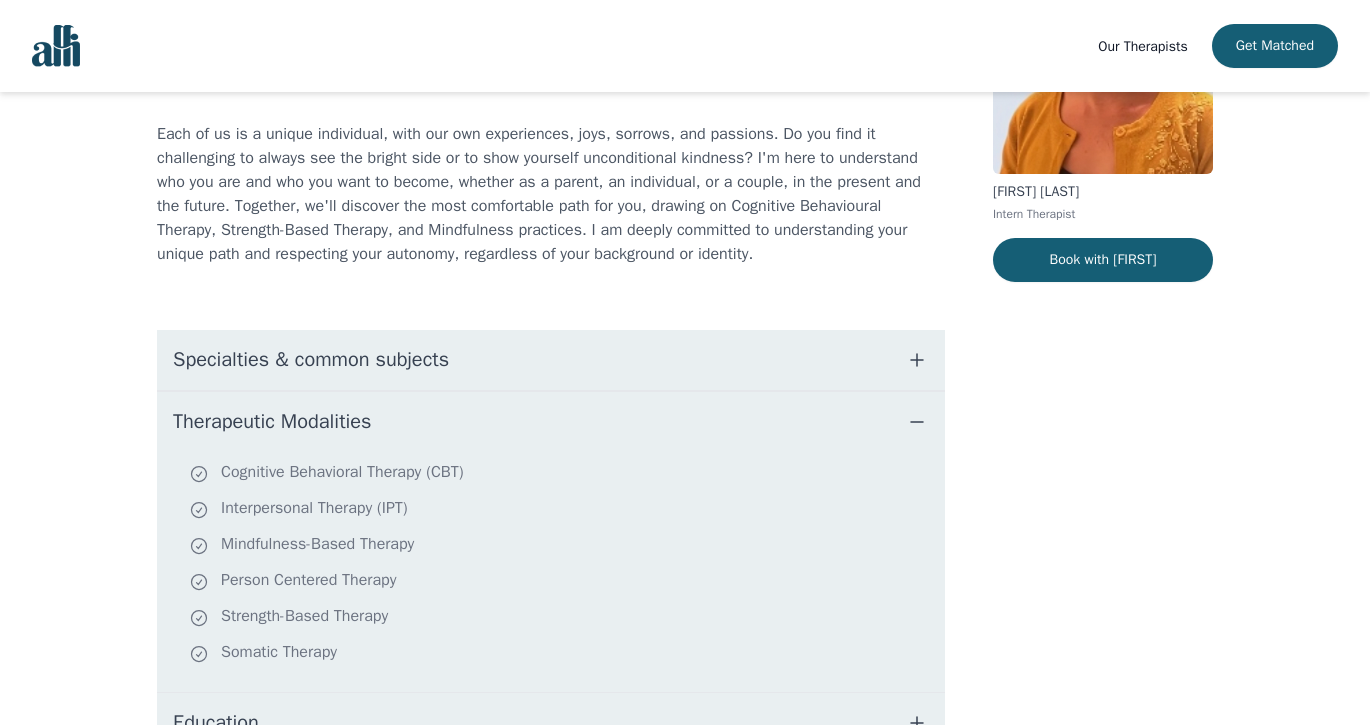 click on "Specialties & common subjects" at bounding box center (551, 360) 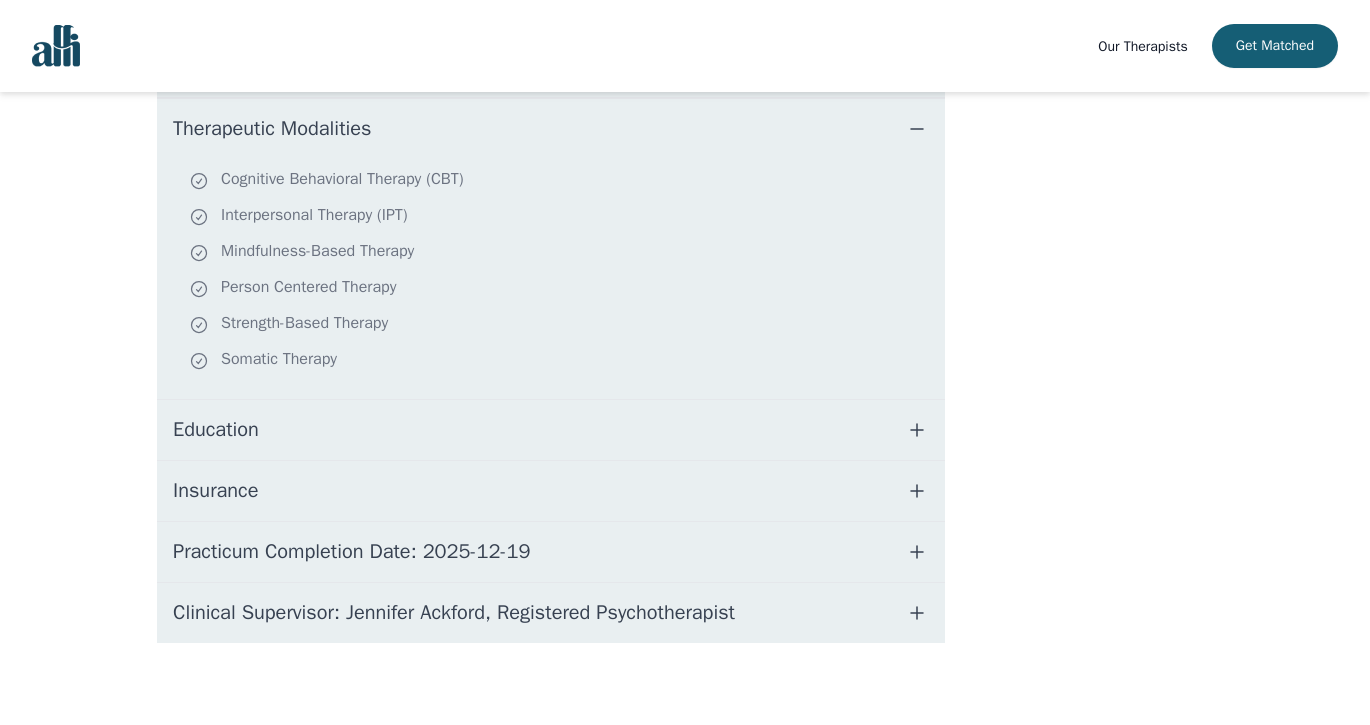scroll, scrollTop: 985, scrollLeft: 0, axis: vertical 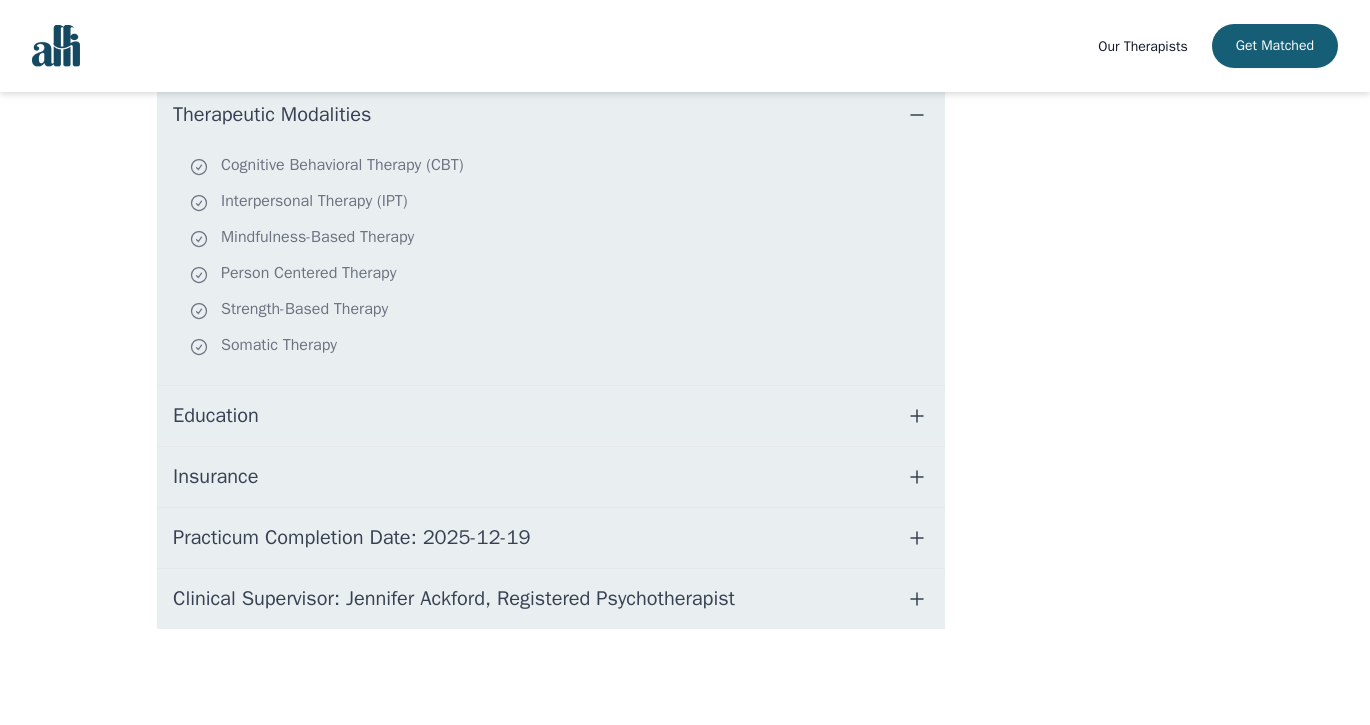 click on "Education" at bounding box center [551, 416] 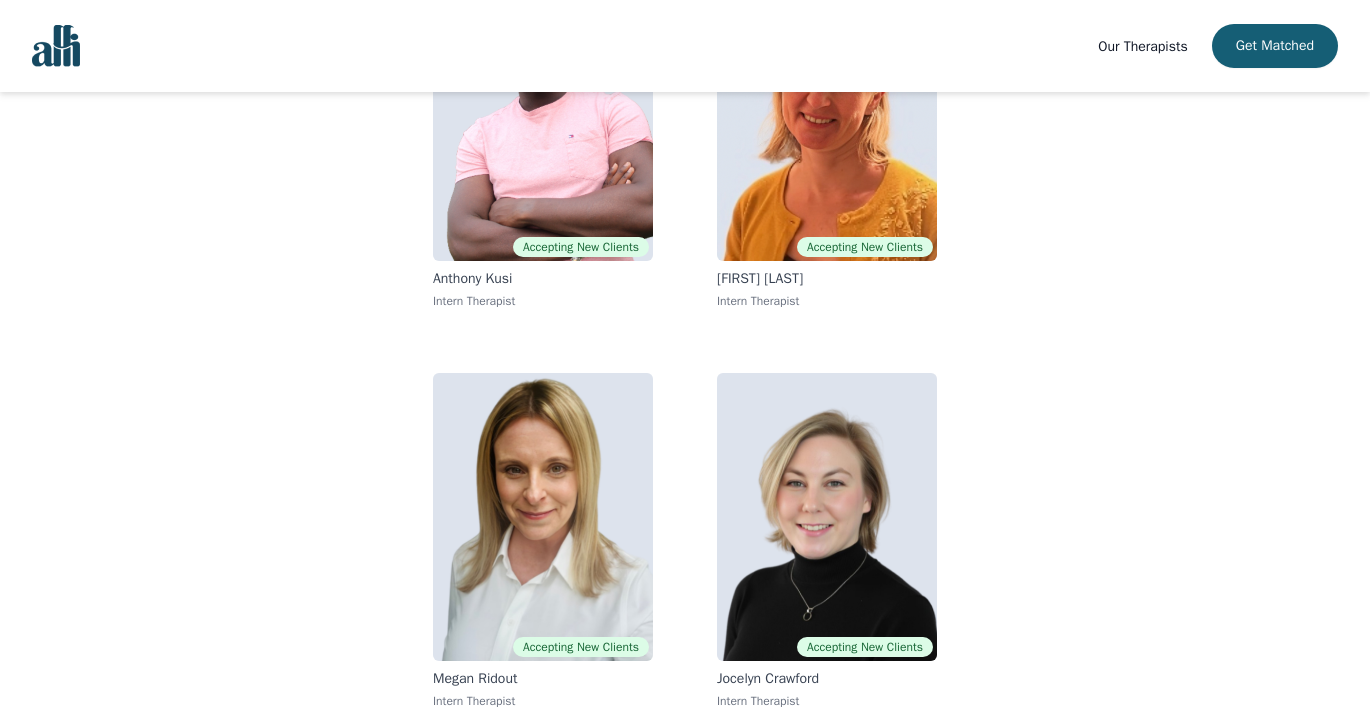 scroll, scrollTop: 262, scrollLeft: 0, axis: vertical 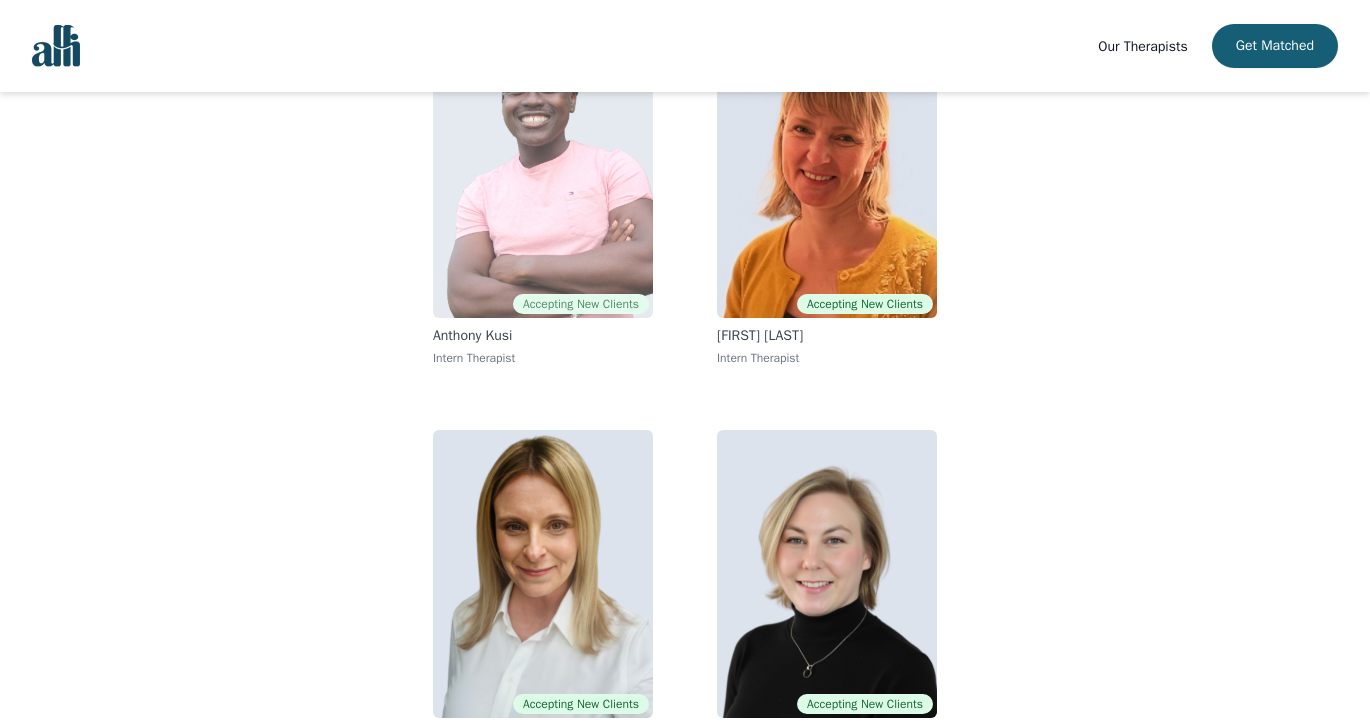 click at bounding box center (543, 174) 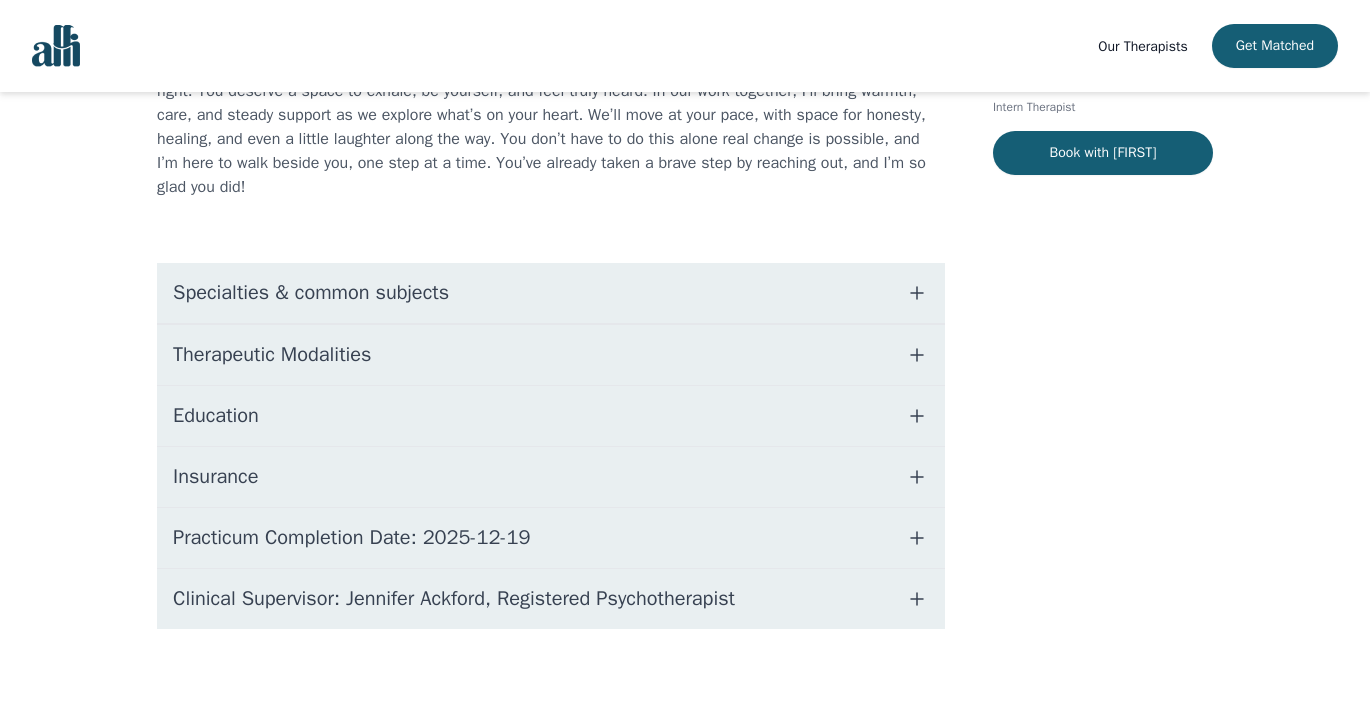scroll, scrollTop: 398, scrollLeft: 0, axis: vertical 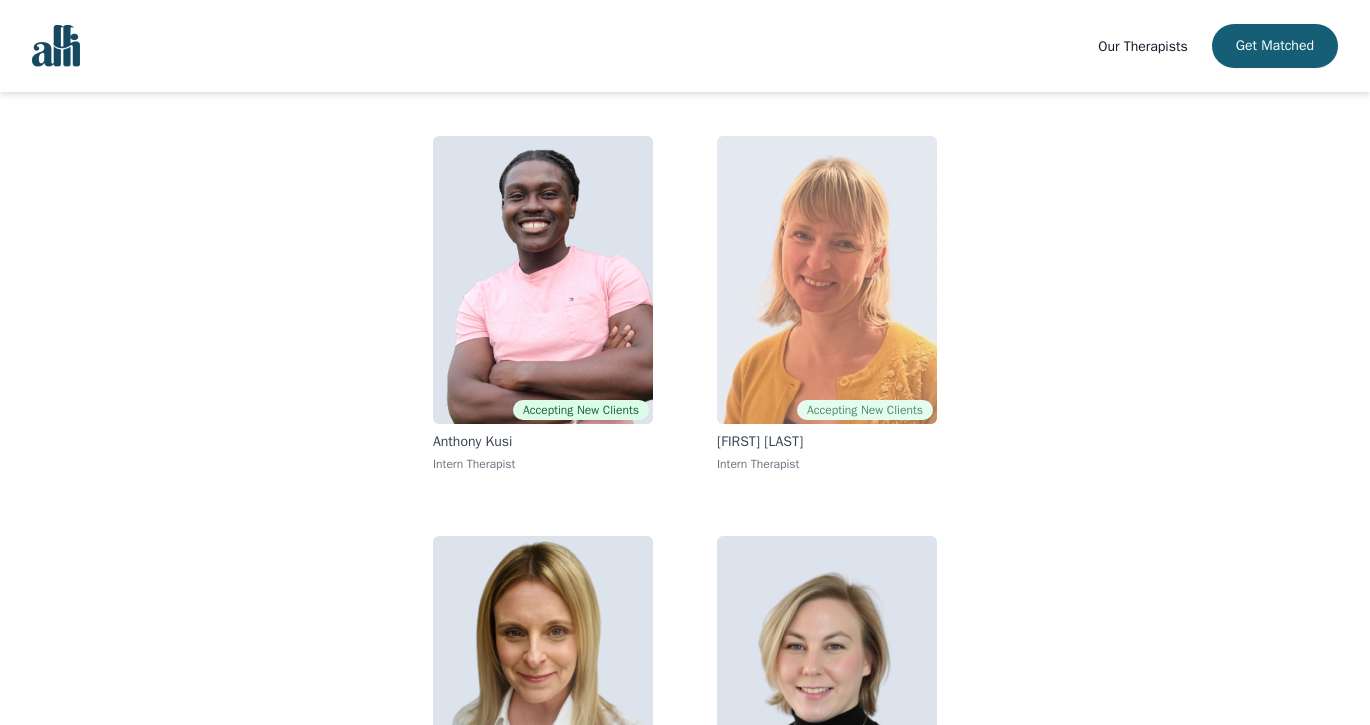 click at bounding box center (827, 280) 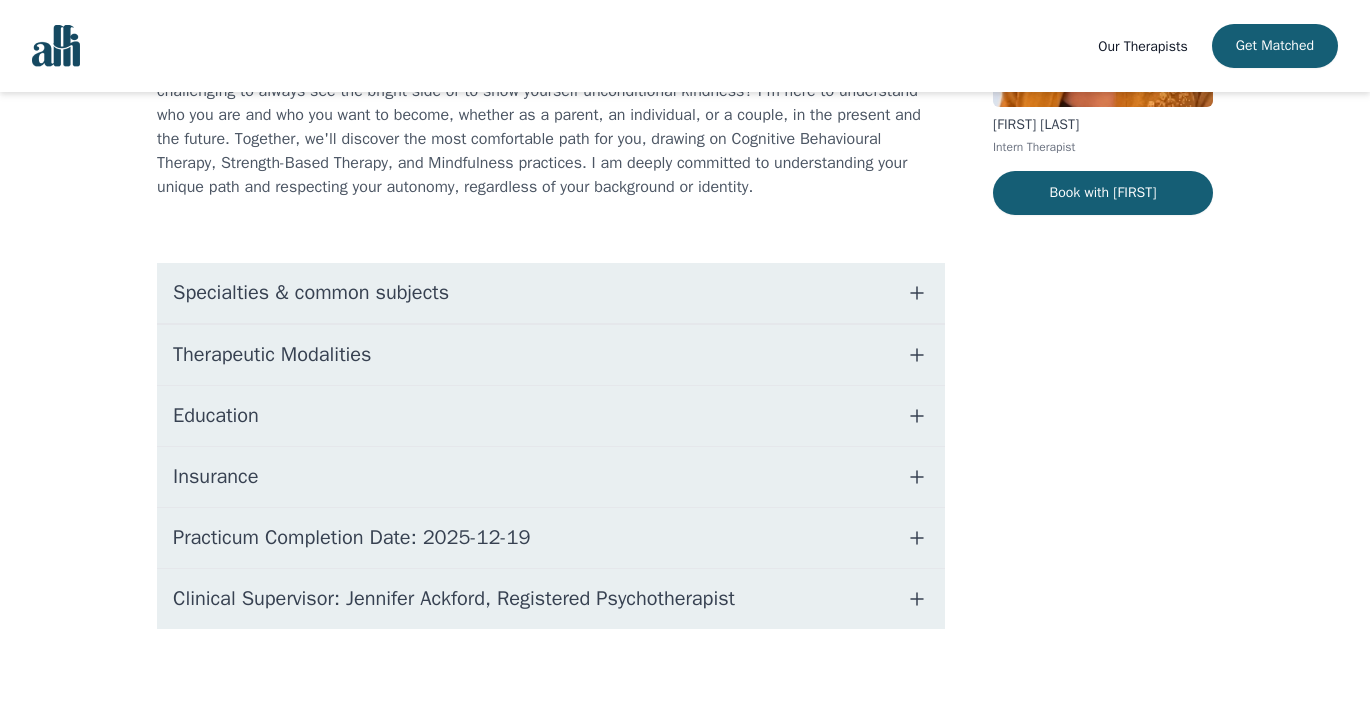 scroll, scrollTop: 337, scrollLeft: 0, axis: vertical 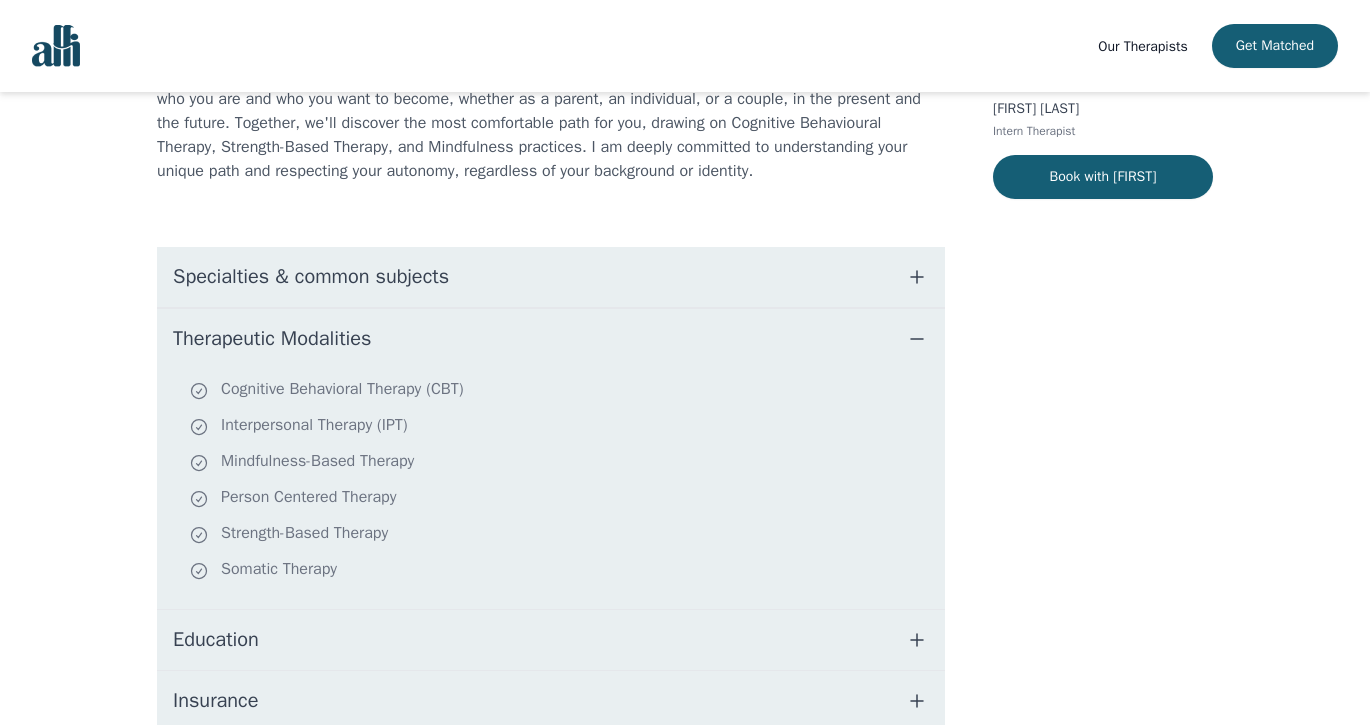 click on "Education" at bounding box center [551, 640] 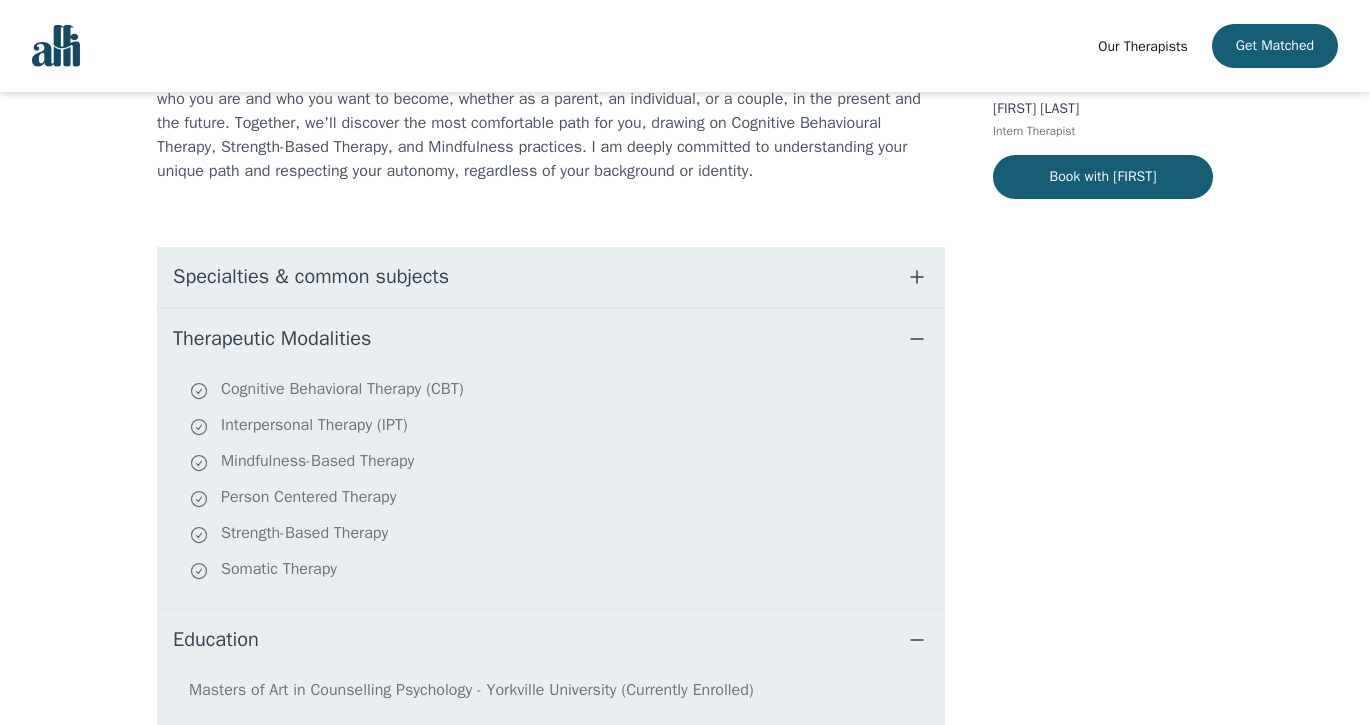 scroll, scrollTop: 657, scrollLeft: 0, axis: vertical 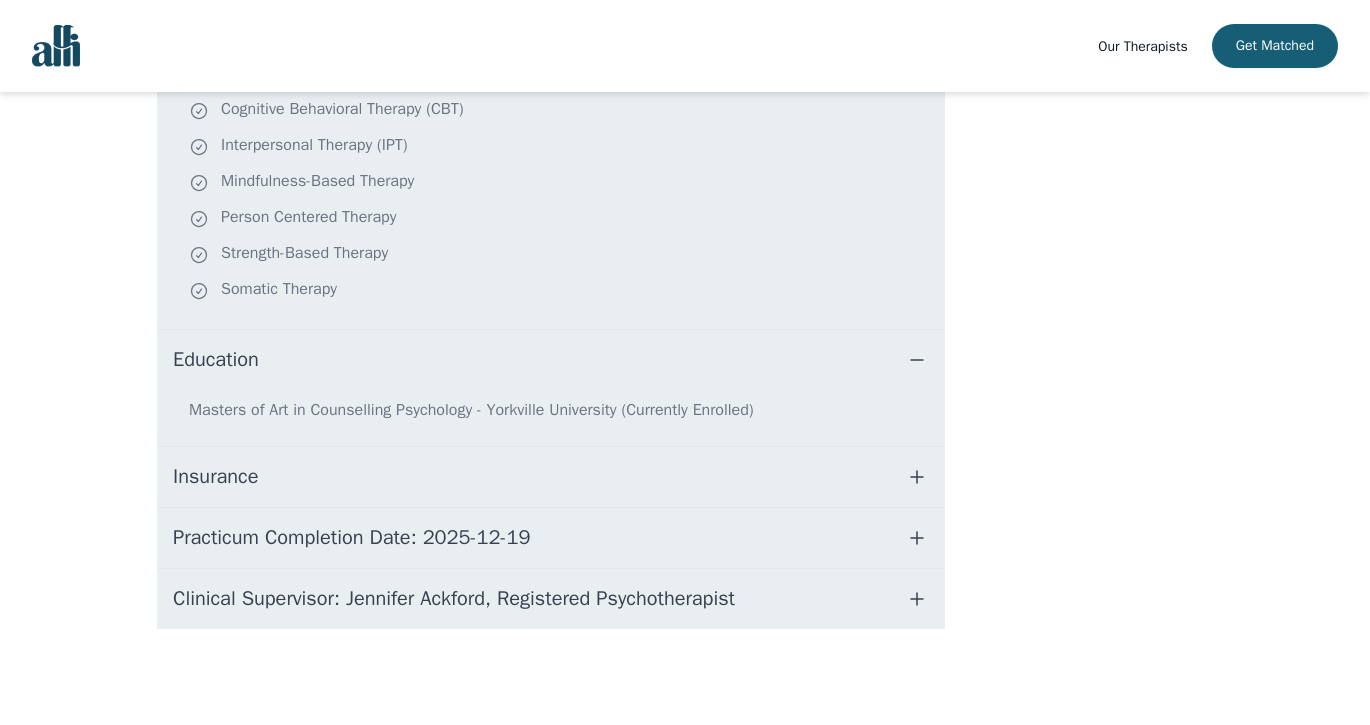 click on "Insurance" at bounding box center (551, 477) 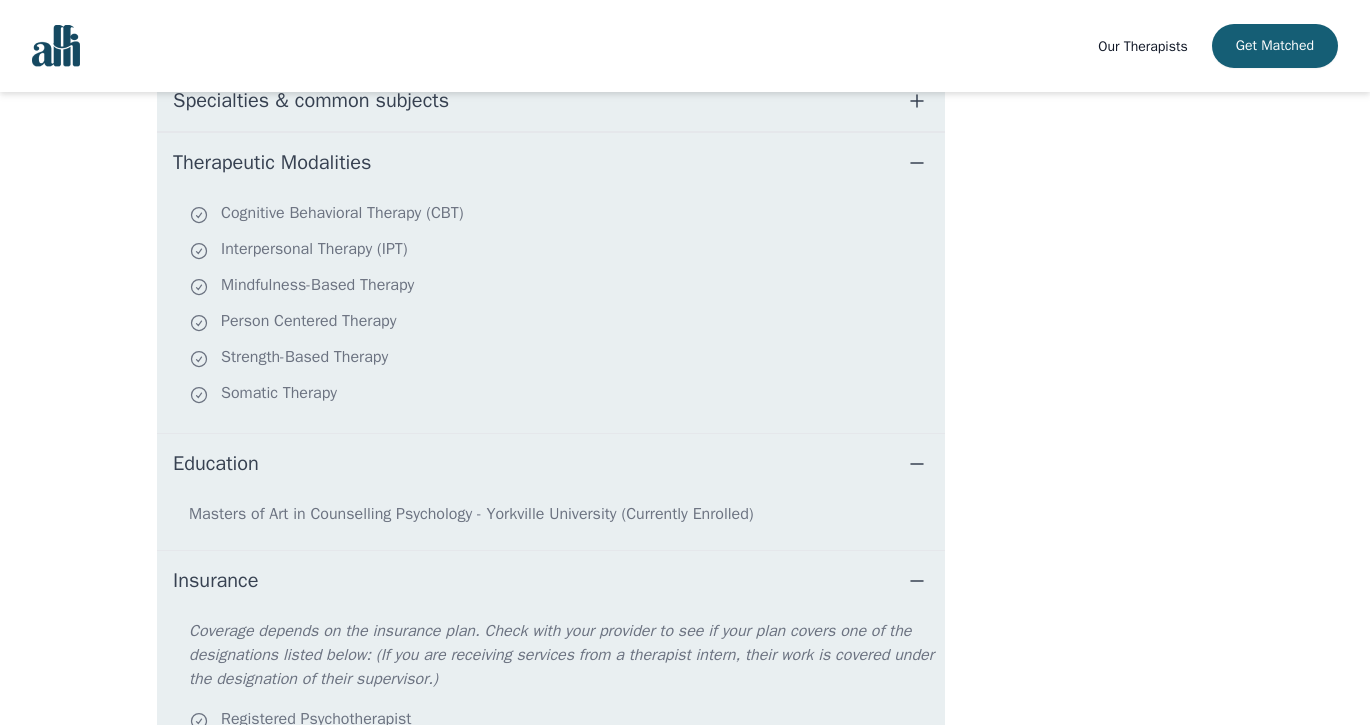 scroll, scrollTop: 244, scrollLeft: 0, axis: vertical 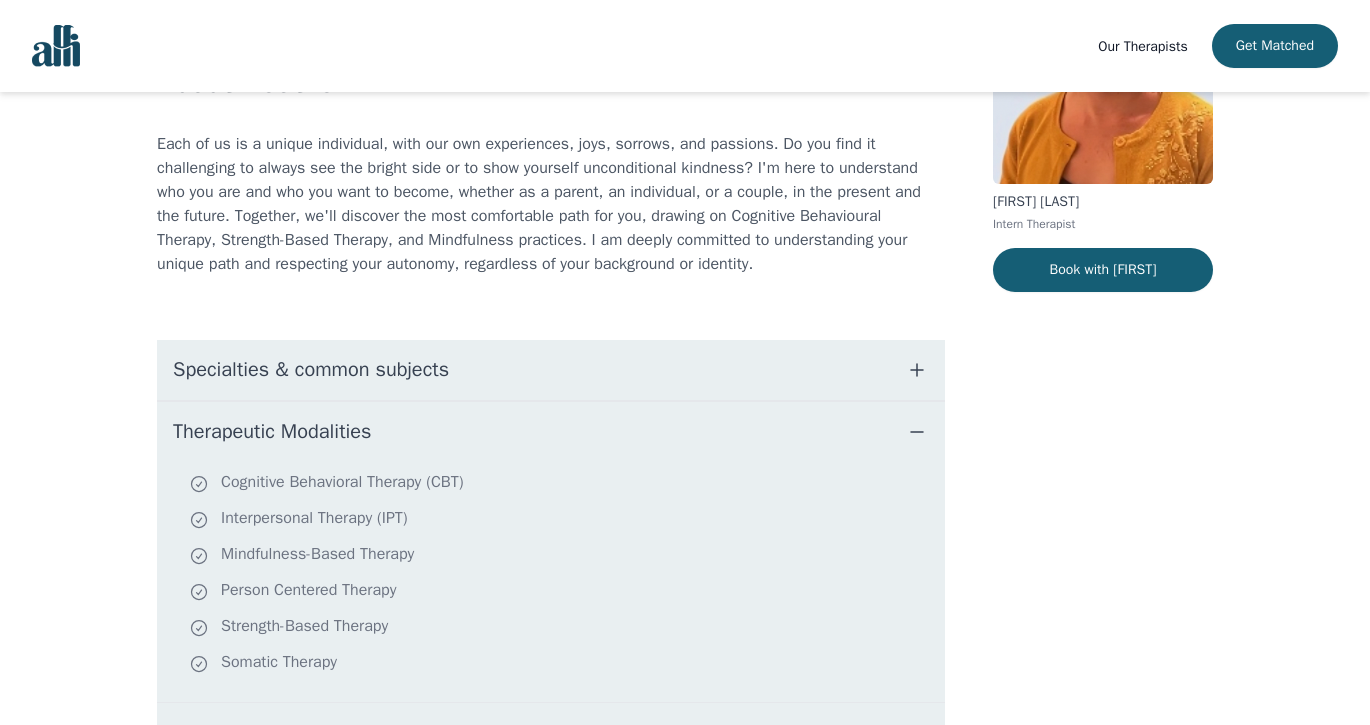 click on "Specialties & common subjects" at bounding box center (551, 370) 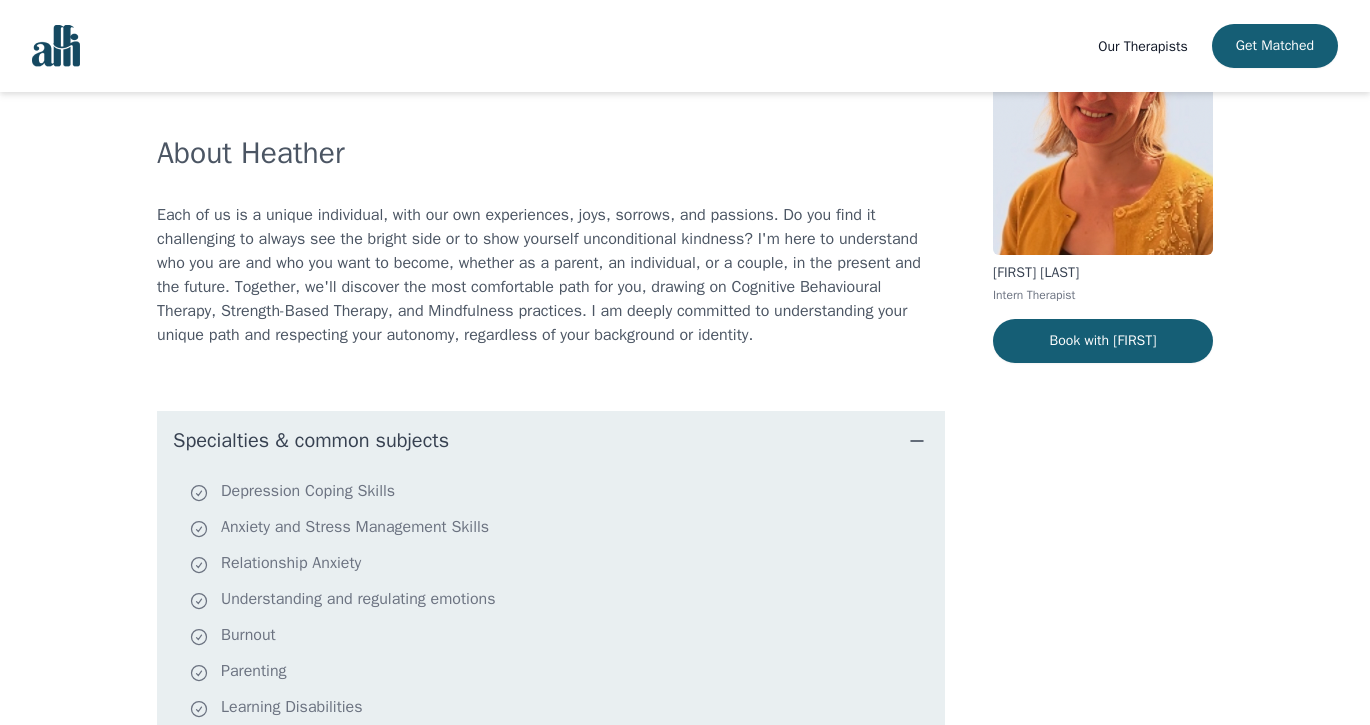 scroll, scrollTop: 0, scrollLeft: 0, axis: both 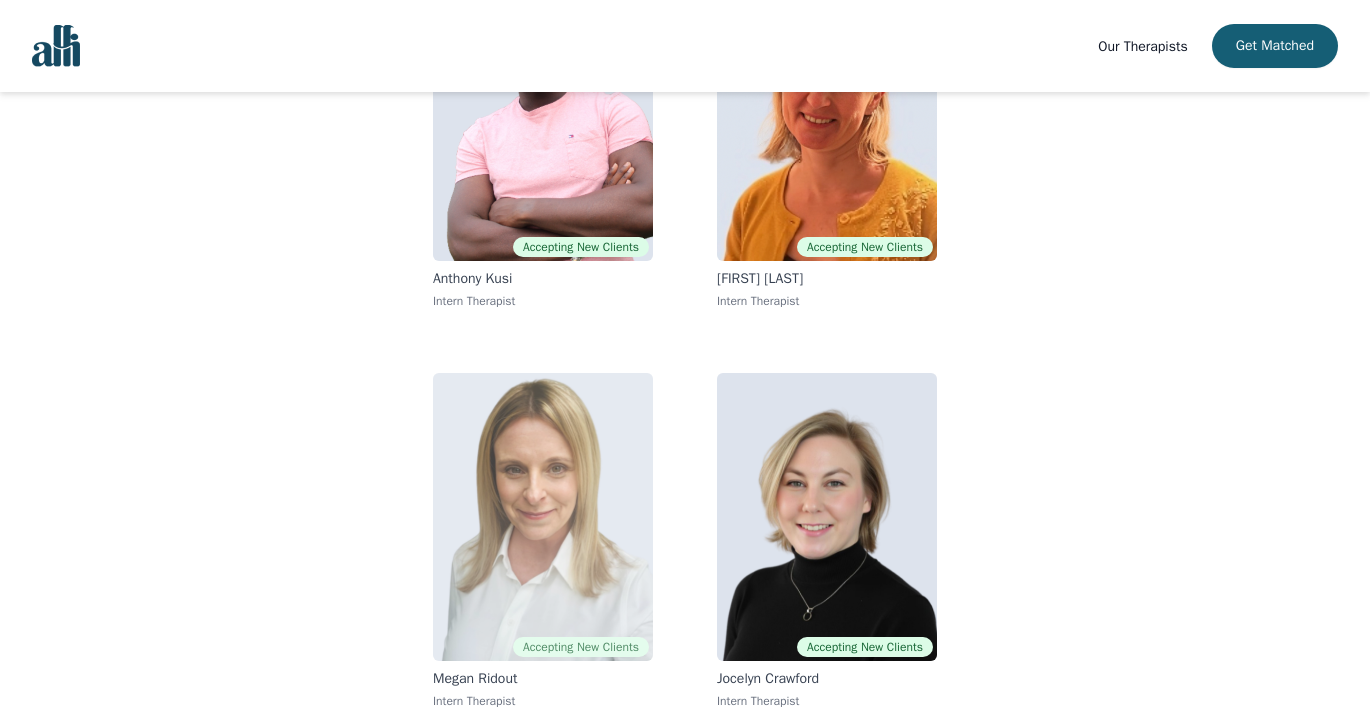click at bounding box center [543, 517] 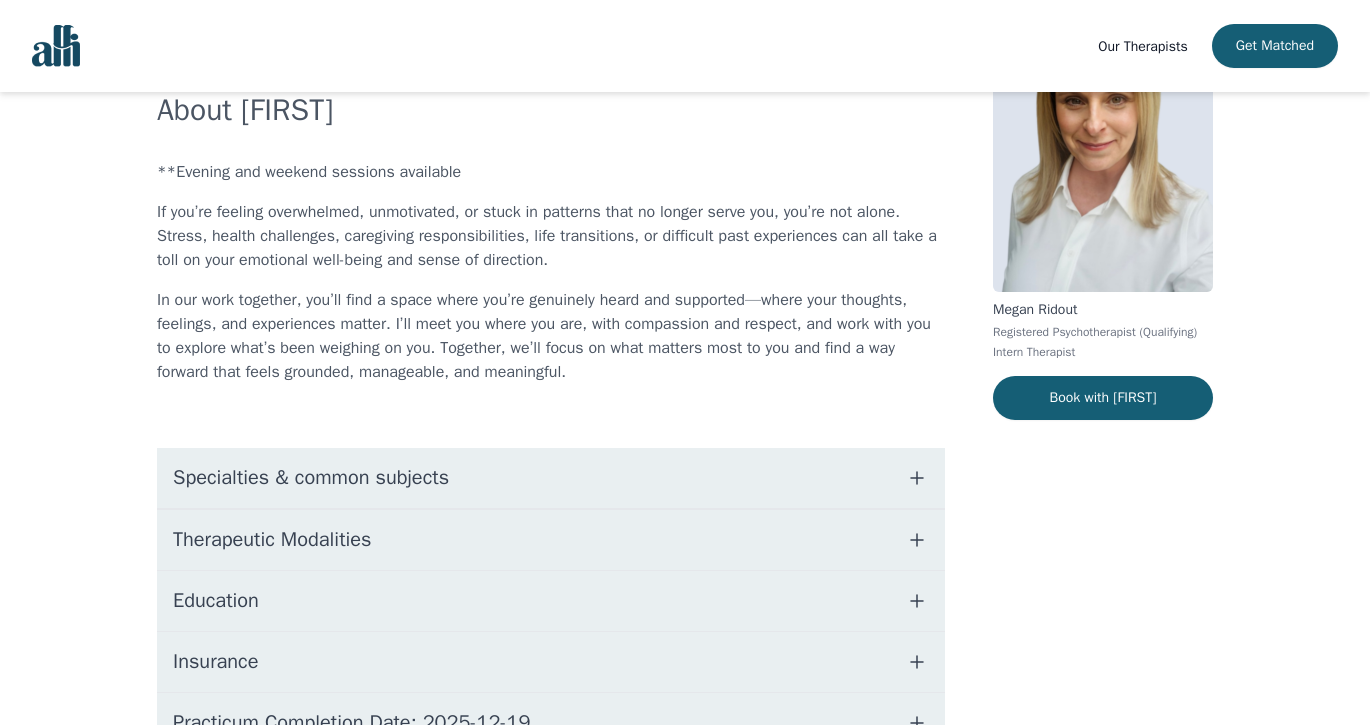 scroll, scrollTop: 146, scrollLeft: 0, axis: vertical 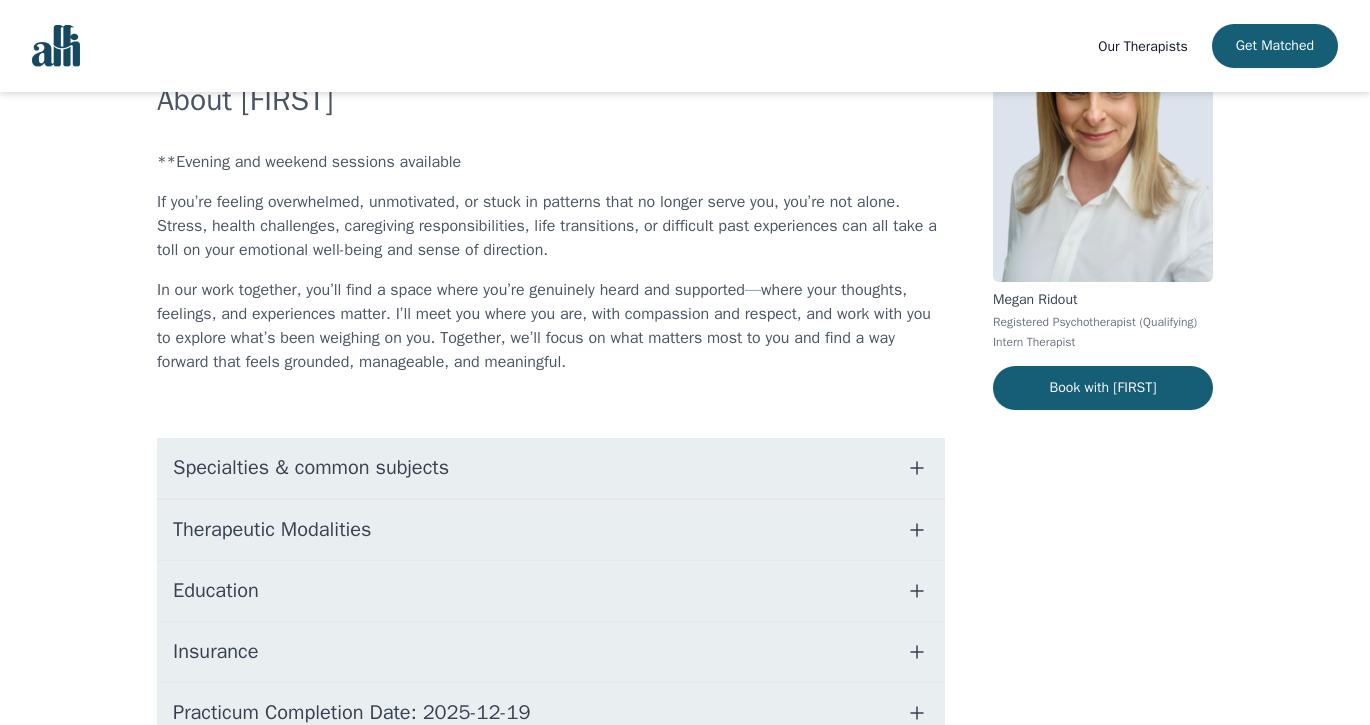 click on "Specialties & common subjects" at bounding box center [551, 468] 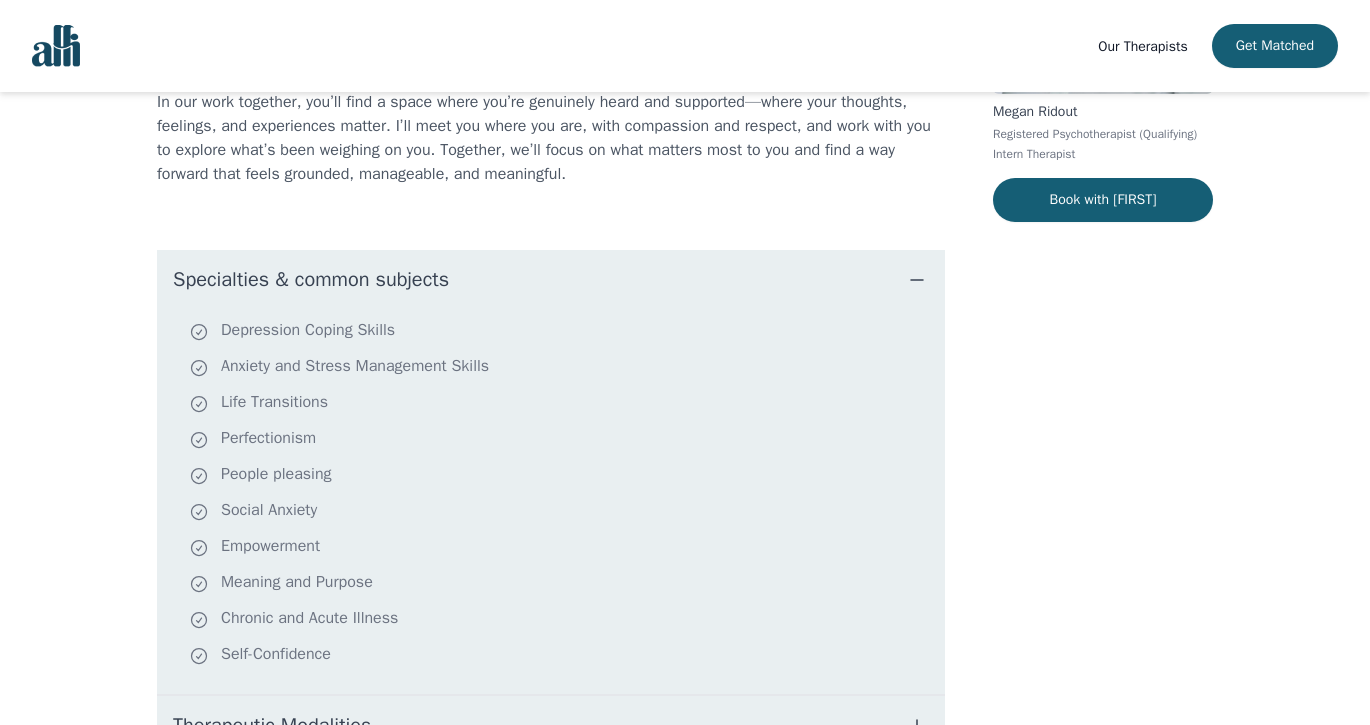 scroll, scrollTop: 367, scrollLeft: 0, axis: vertical 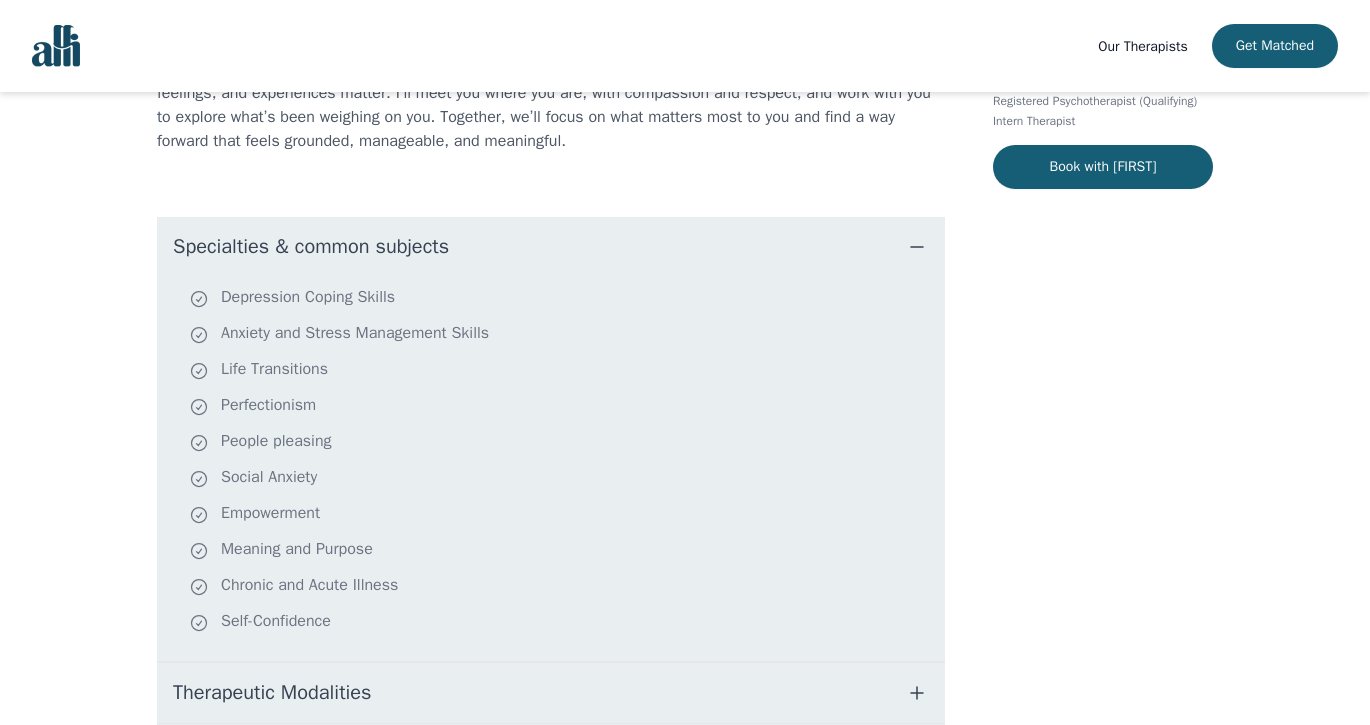 click on "Specialties & common subjects" at bounding box center [311, 247] 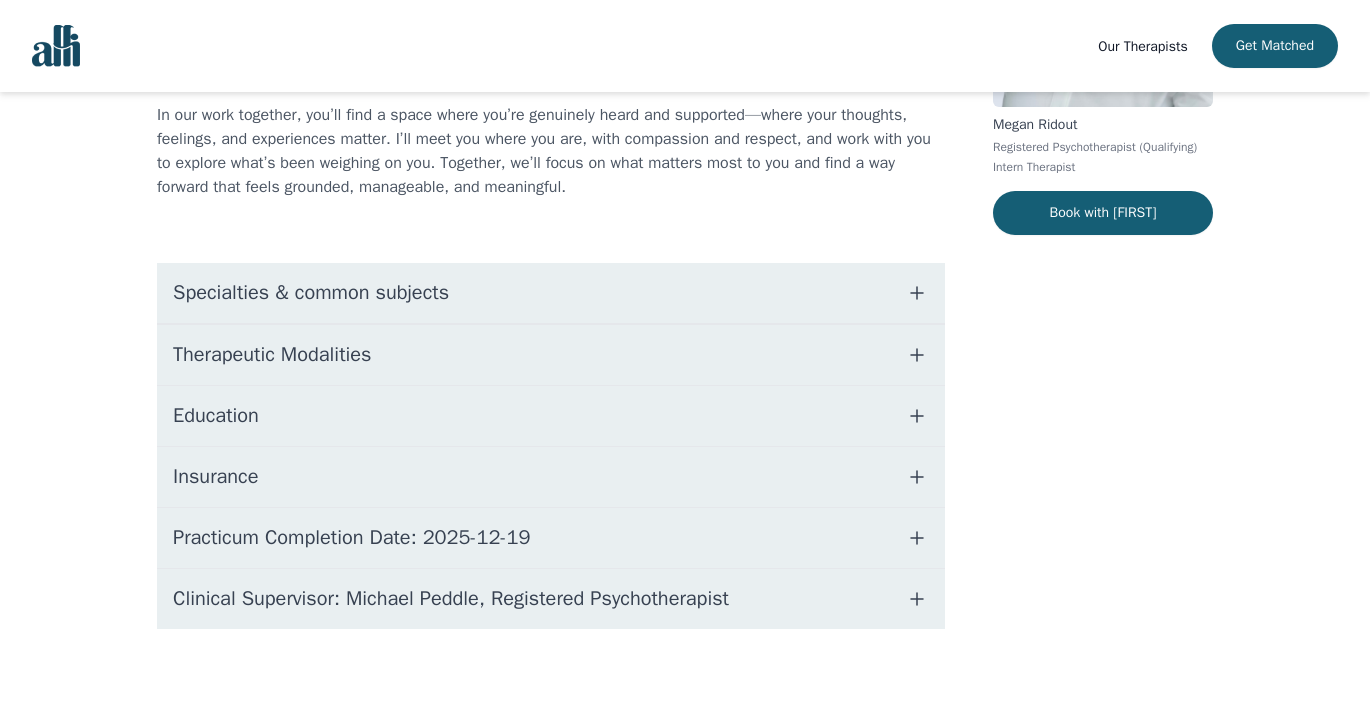 click on "Education" at bounding box center [551, 416] 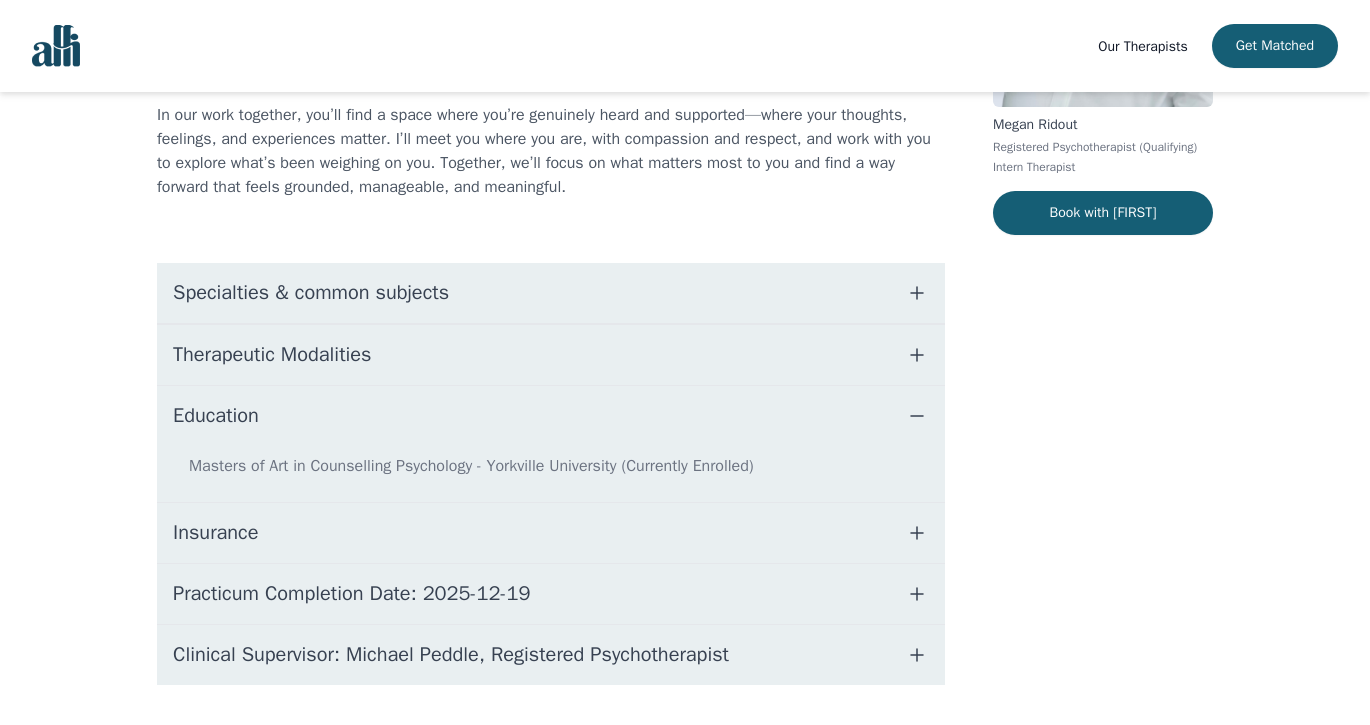 click on "Education" at bounding box center (551, 416) 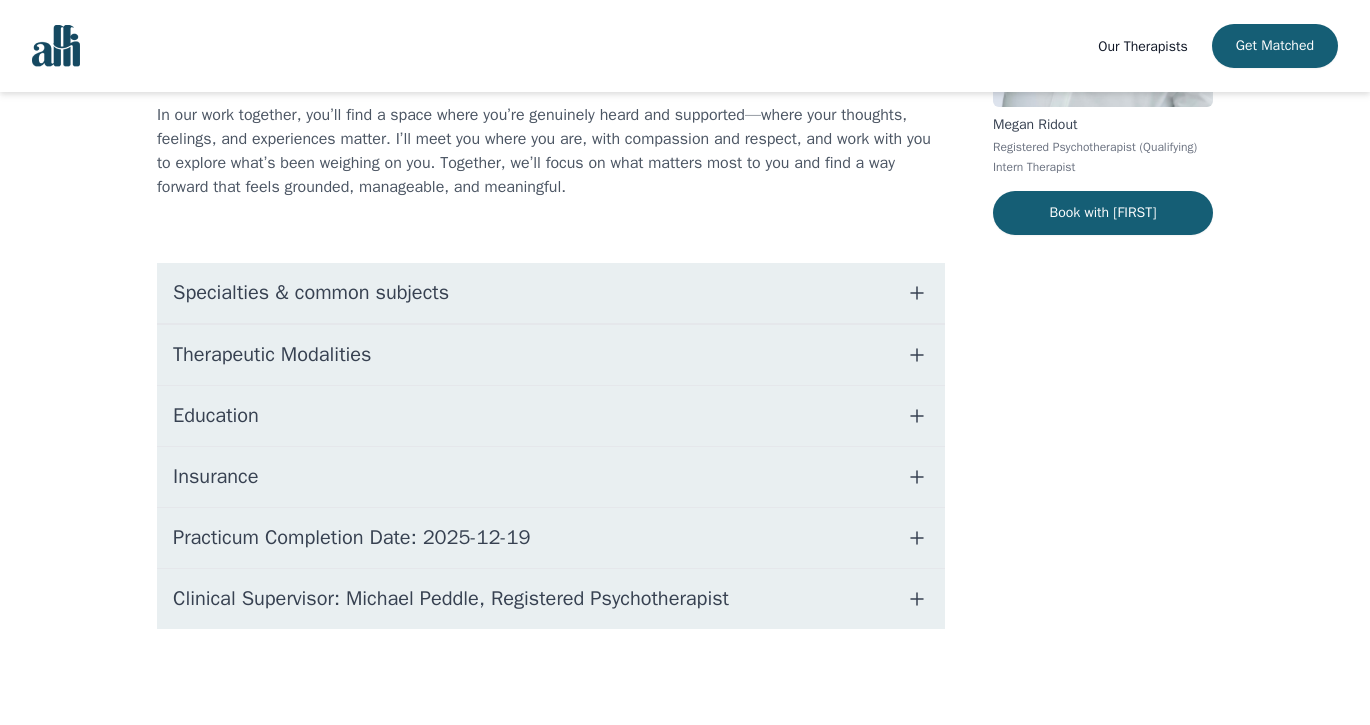 click on "Therapeutic Modalities" at bounding box center [272, 355] 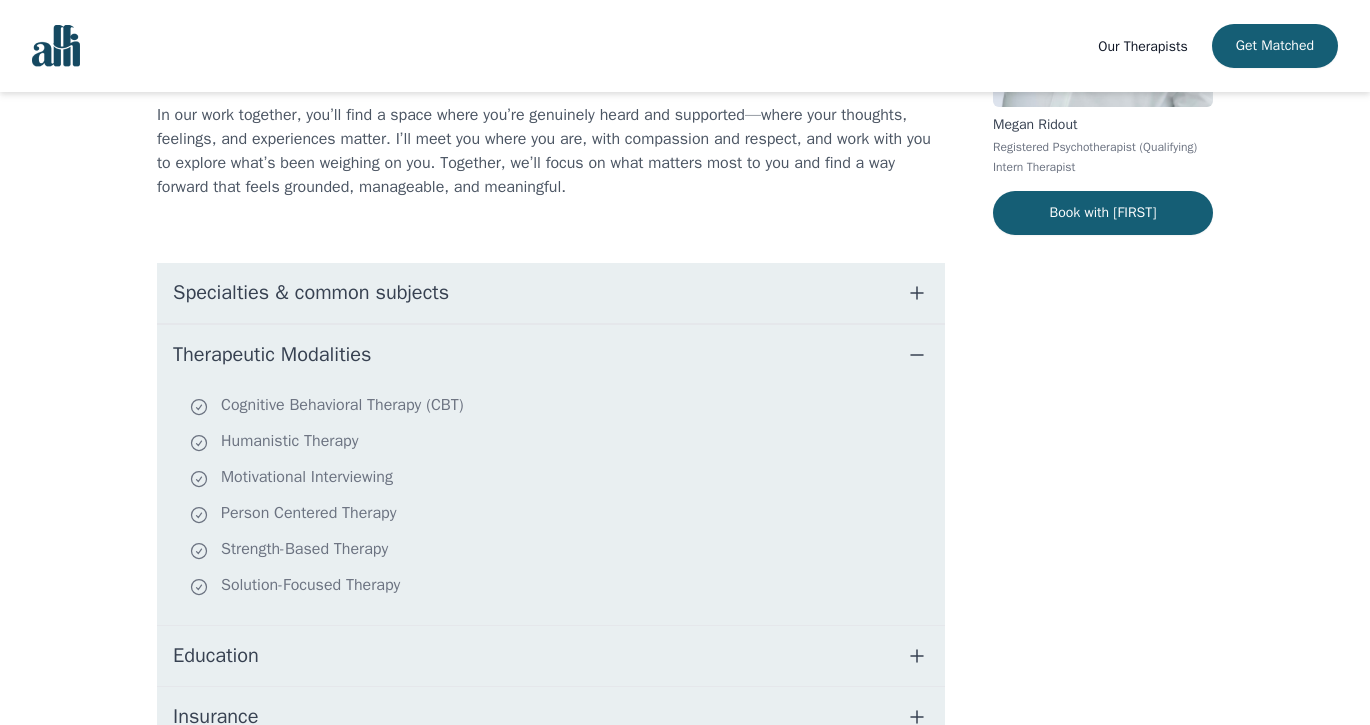 click on "Therapeutic Modalities" at bounding box center [272, 355] 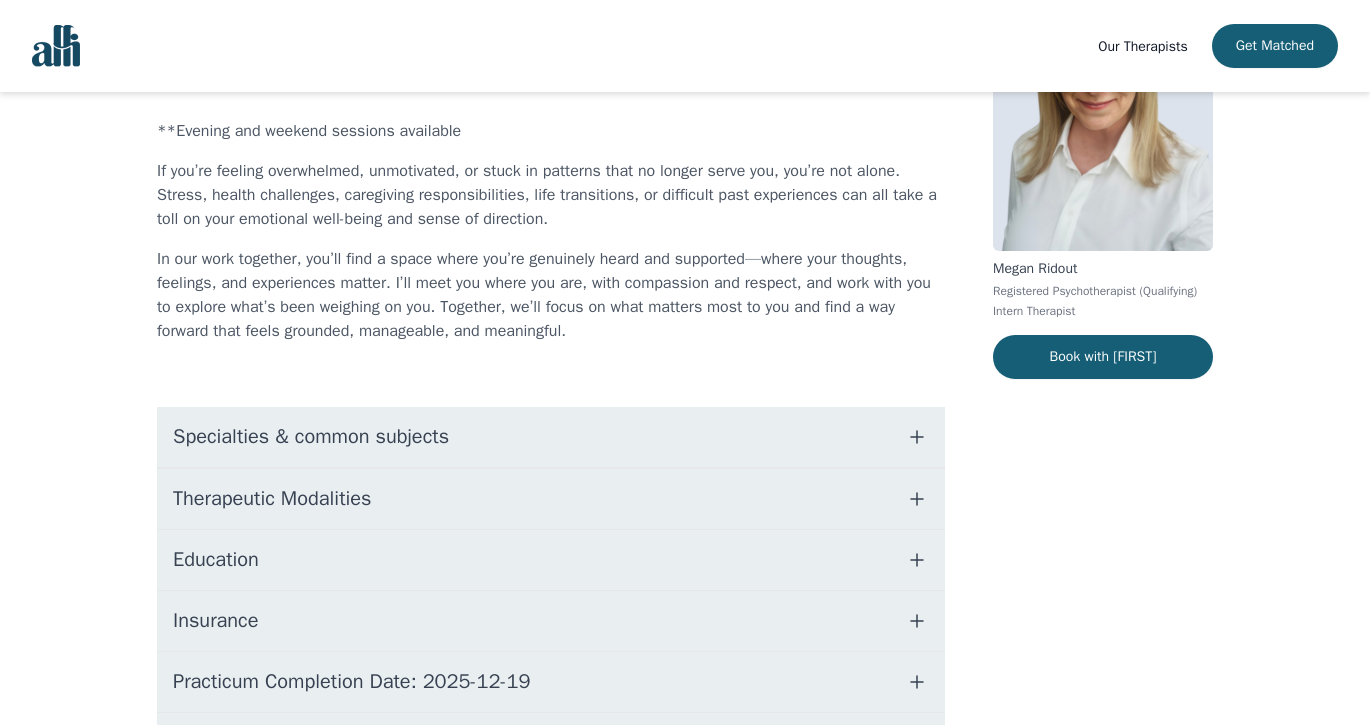 scroll, scrollTop: 0, scrollLeft: 0, axis: both 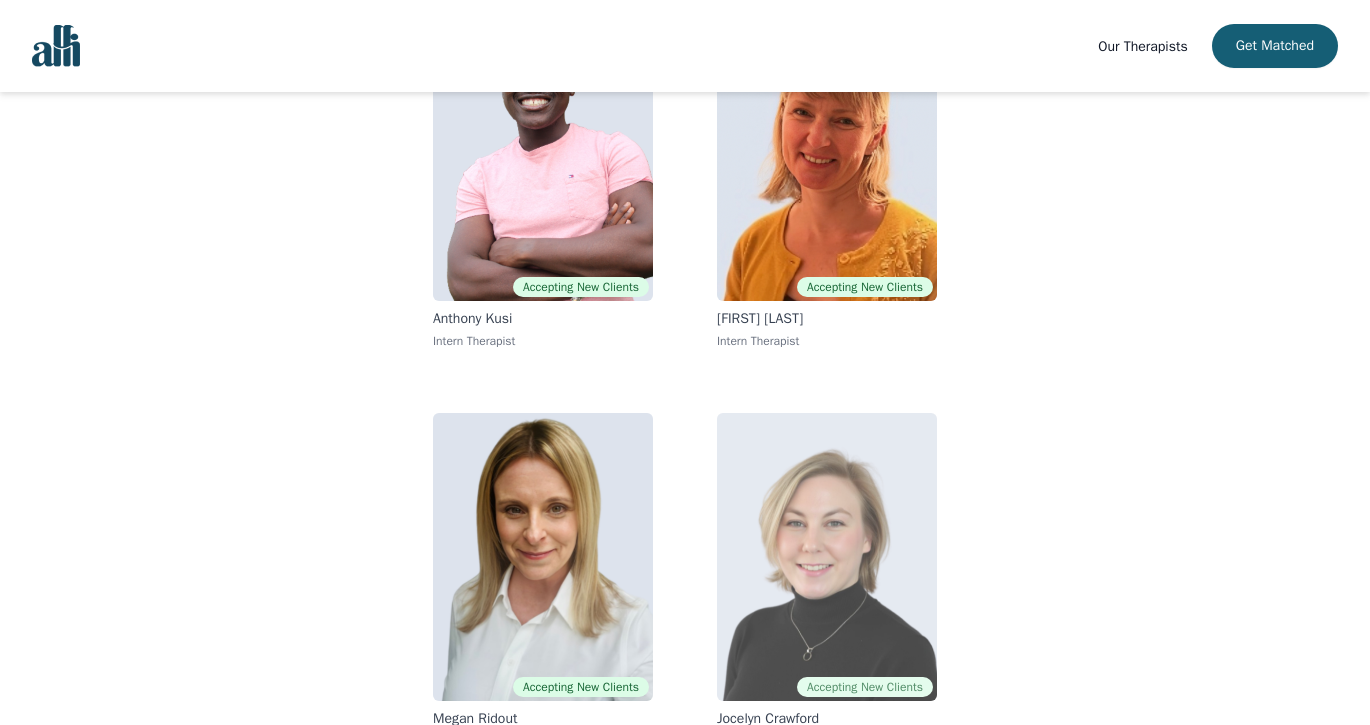 click at bounding box center (827, 557) 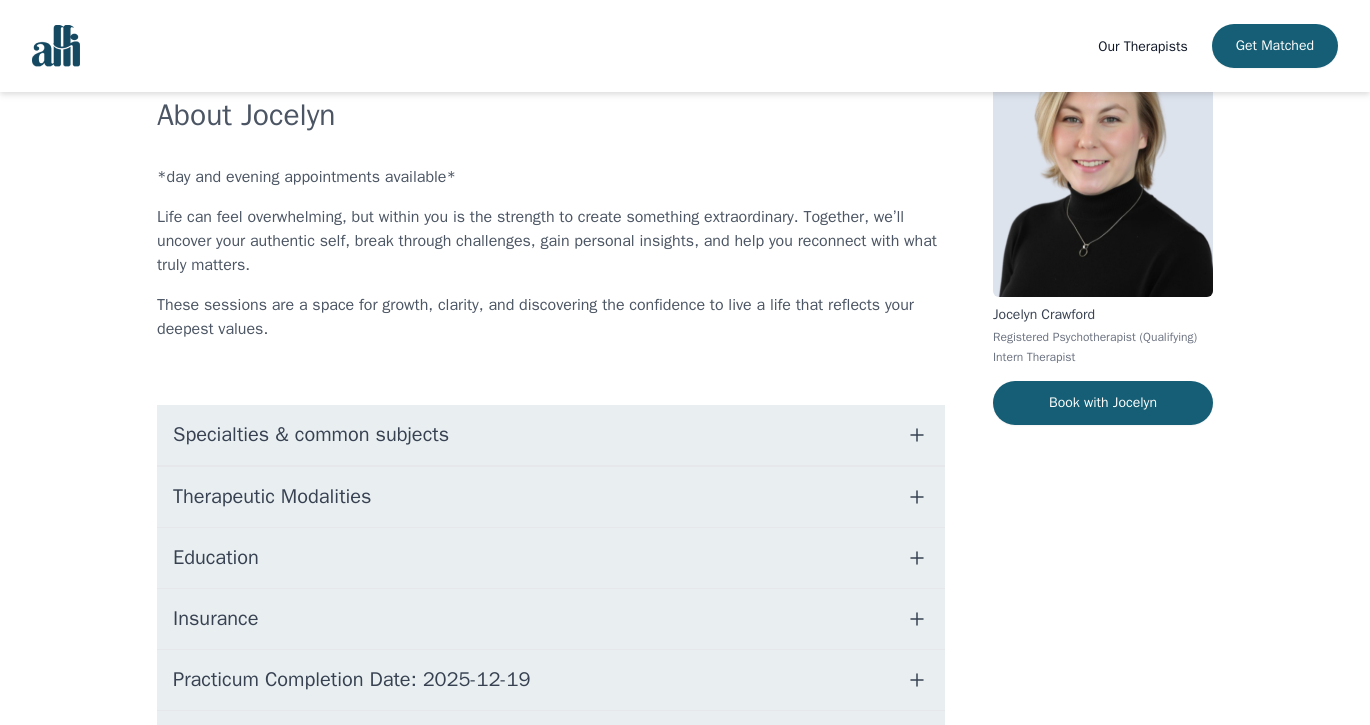 scroll, scrollTop: 136, scrollLeft: 0, axis: vertical 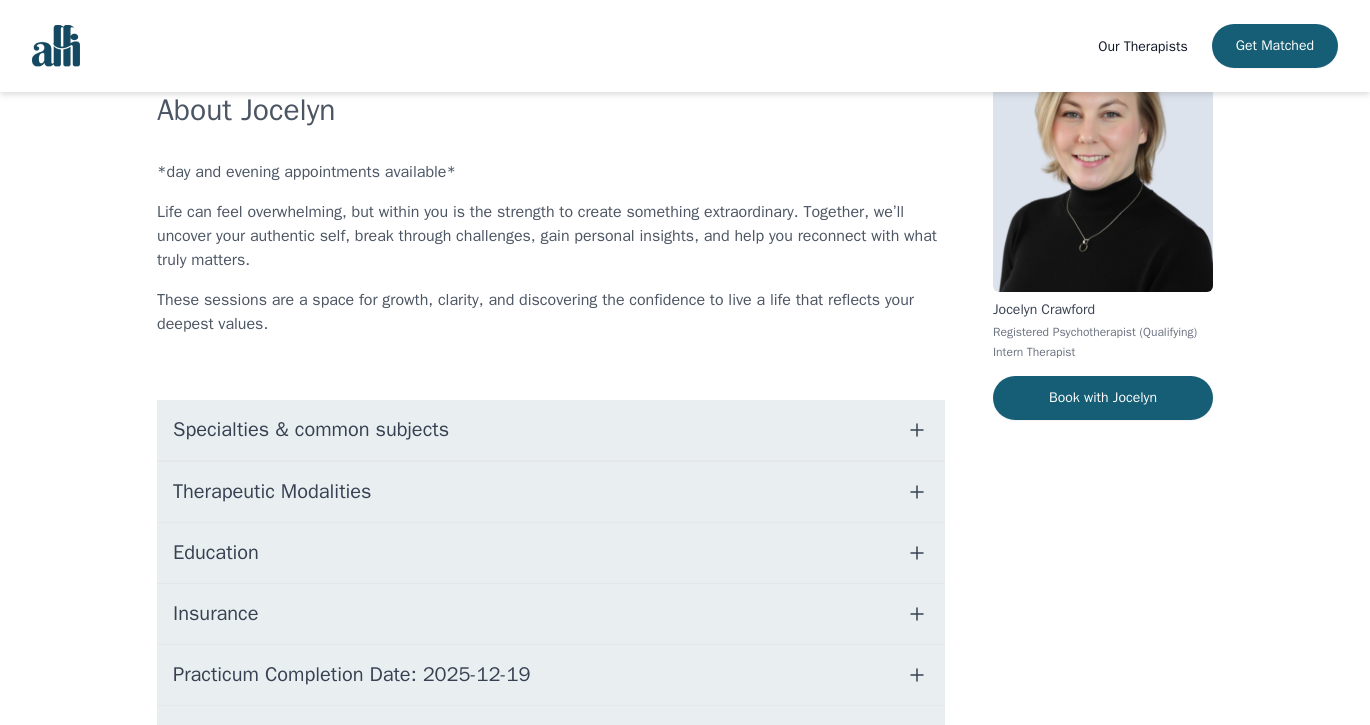 click on "Specialties & common subjects" at bounding box center [551, 430] 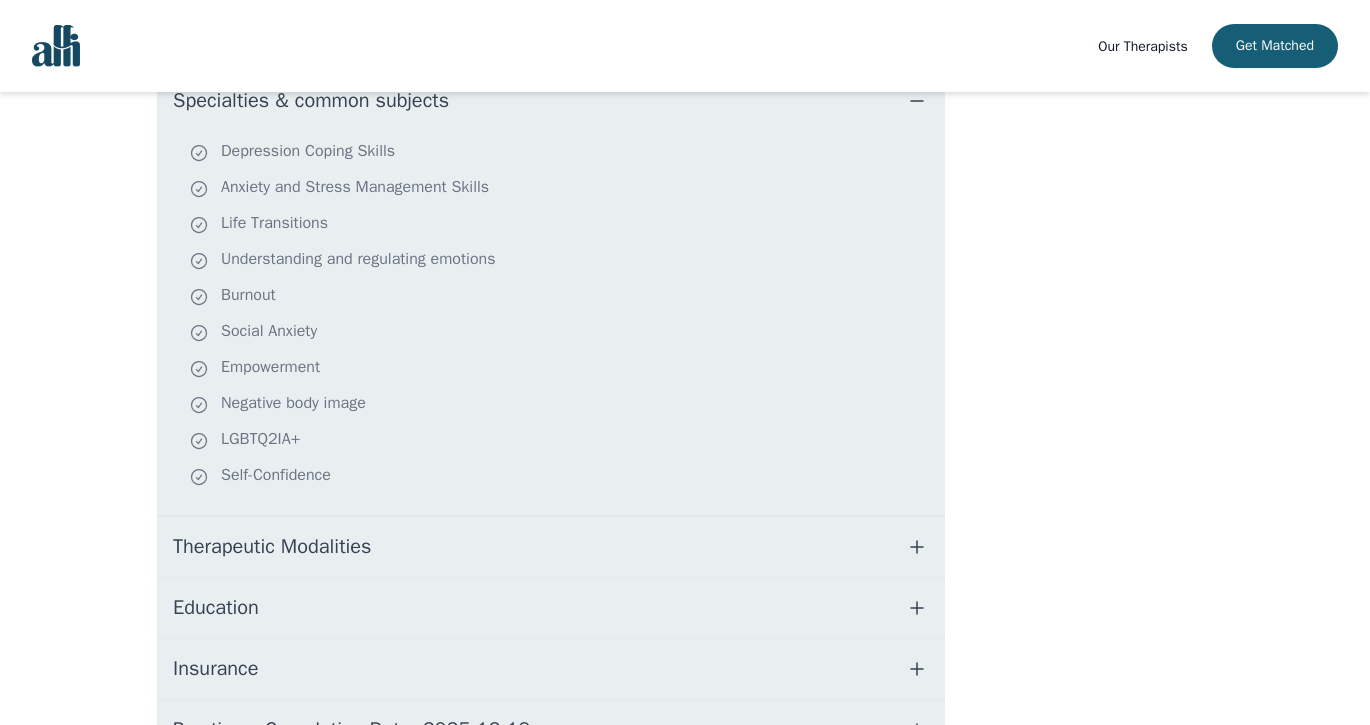 scroll, scrollTop: 477, scrollLeft: 0, axis: vertical 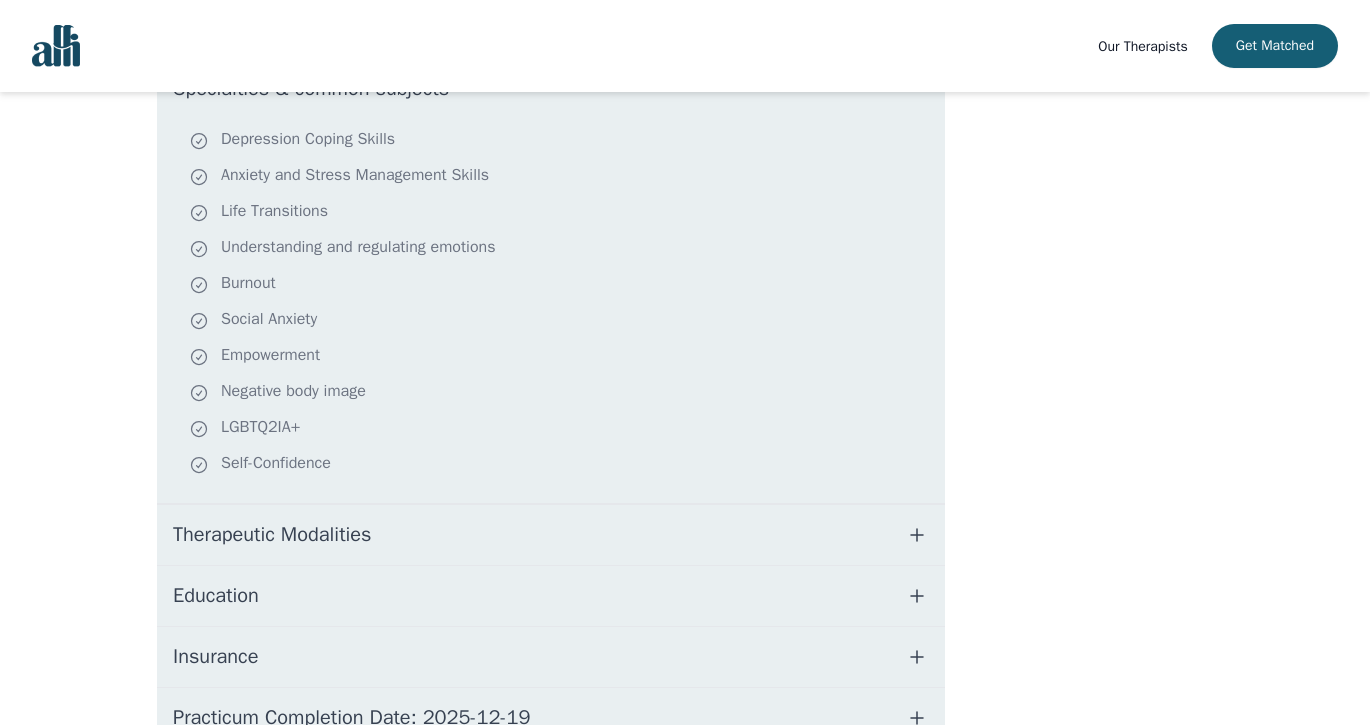 click on "Education" at bounding box center (551, 596) 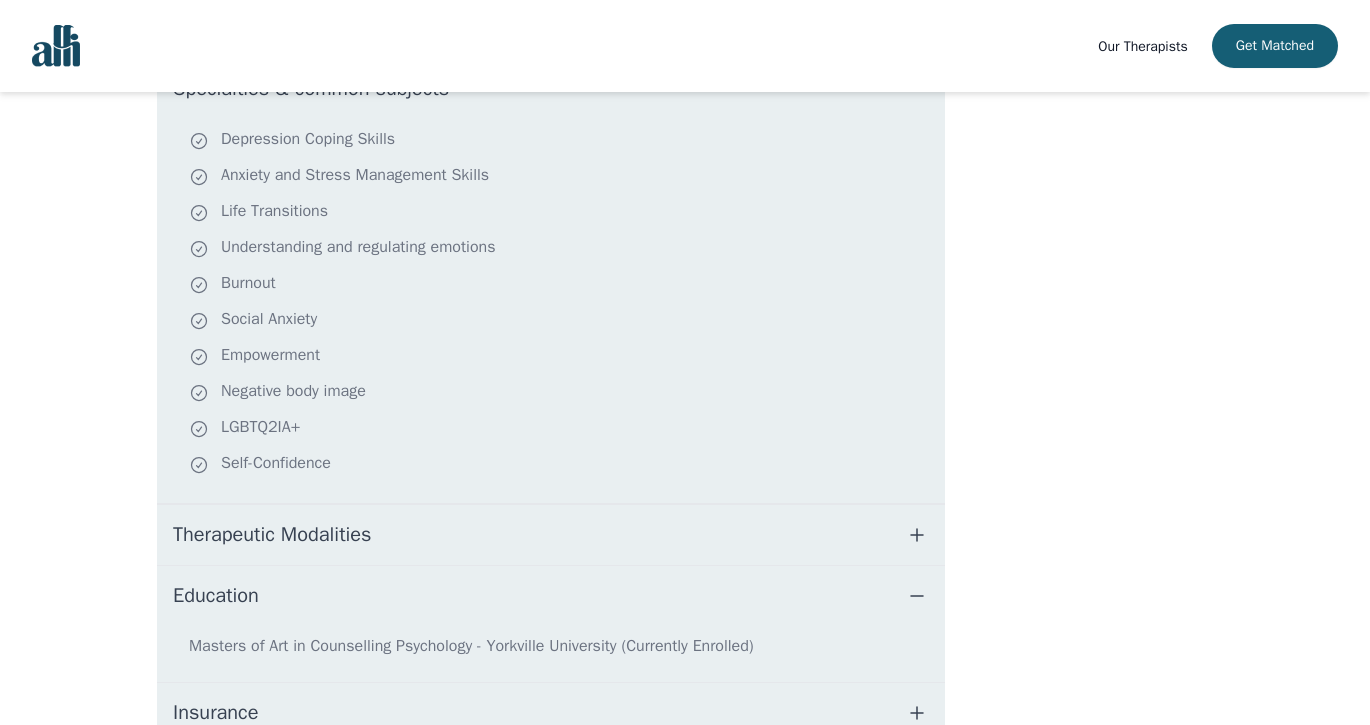 click on "Education" at bounding box center [551, 596] 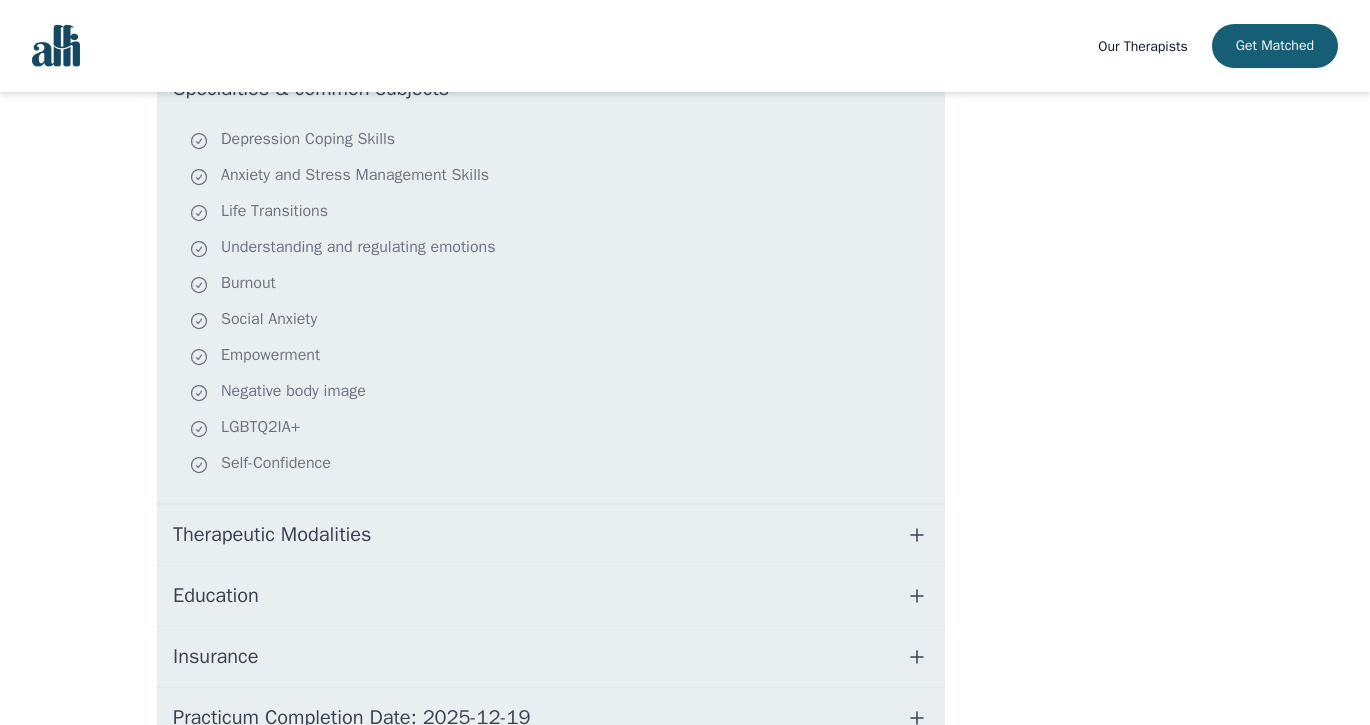 click on "Therapeutic Modalities" at bounding box center (551, 535) 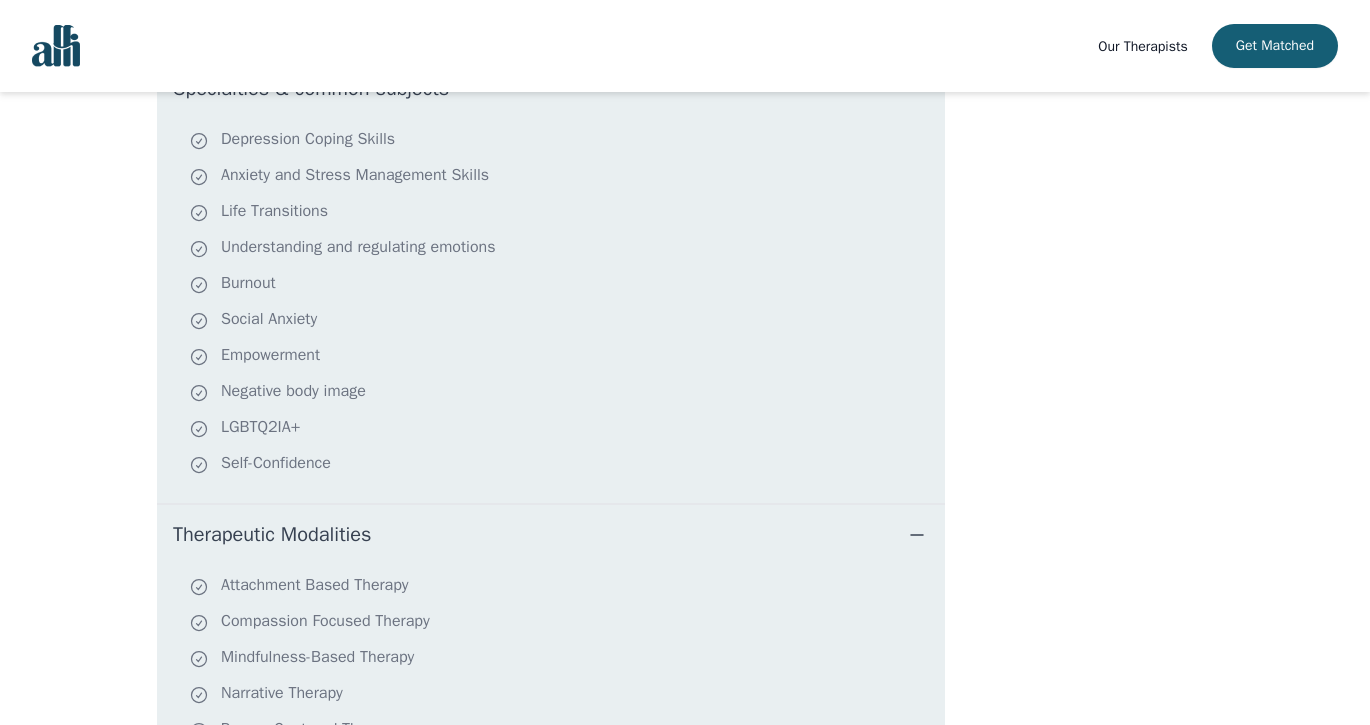 click on "Therapeutic Modalities" at bounding box center (551, 535) 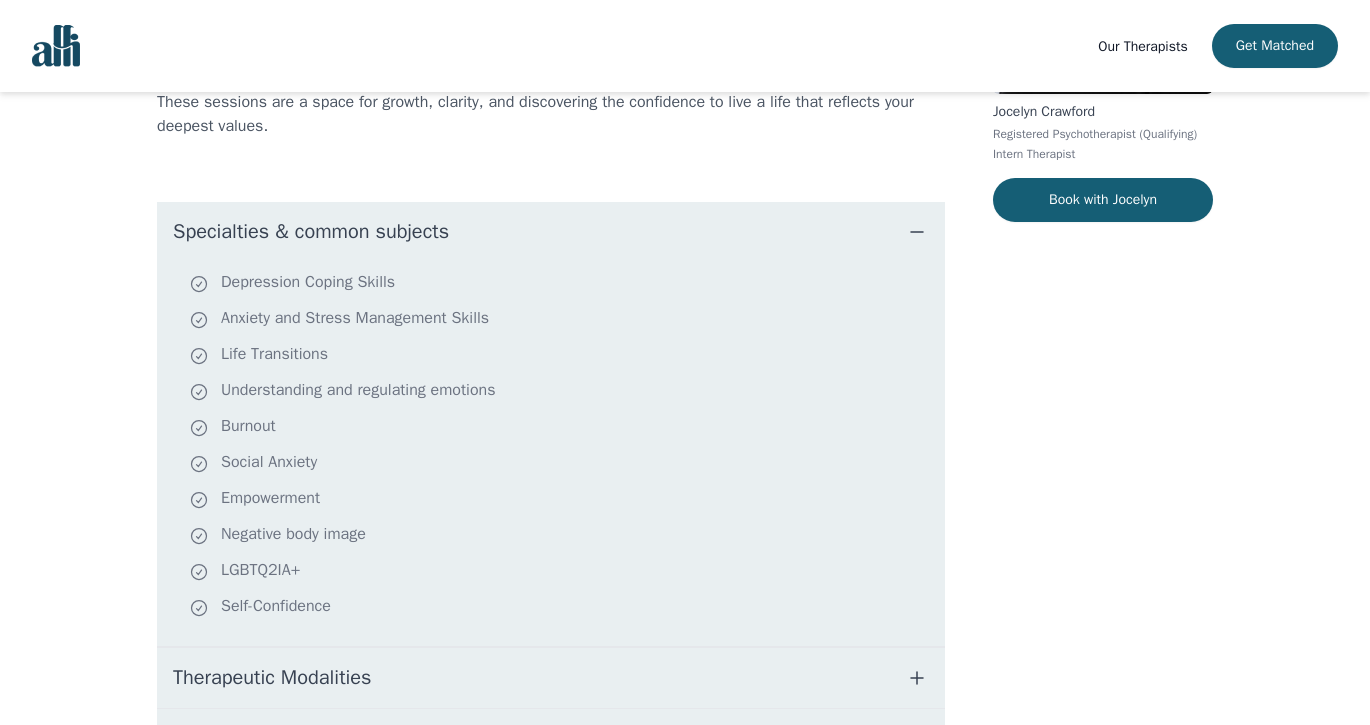 scroll, scrollTop: 329, scrollLeft: 0, axis: vertical 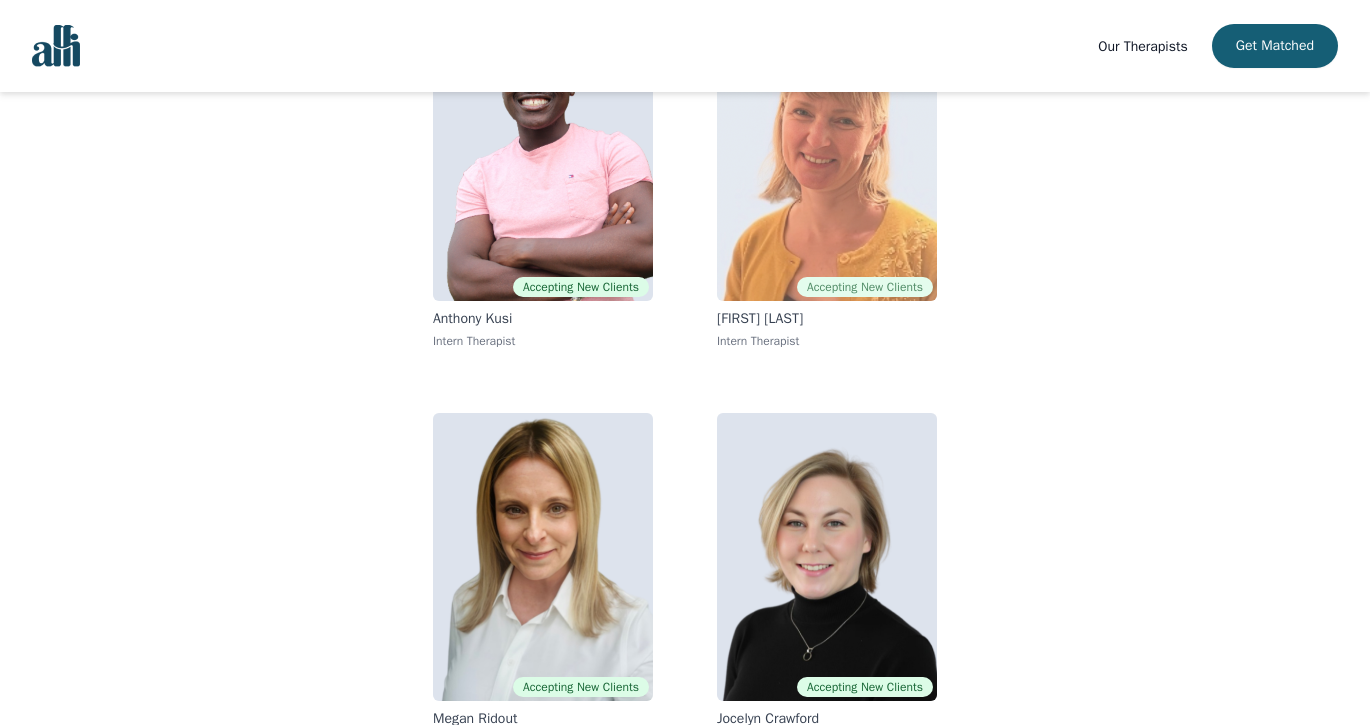 click at bounding box center [827, 157] 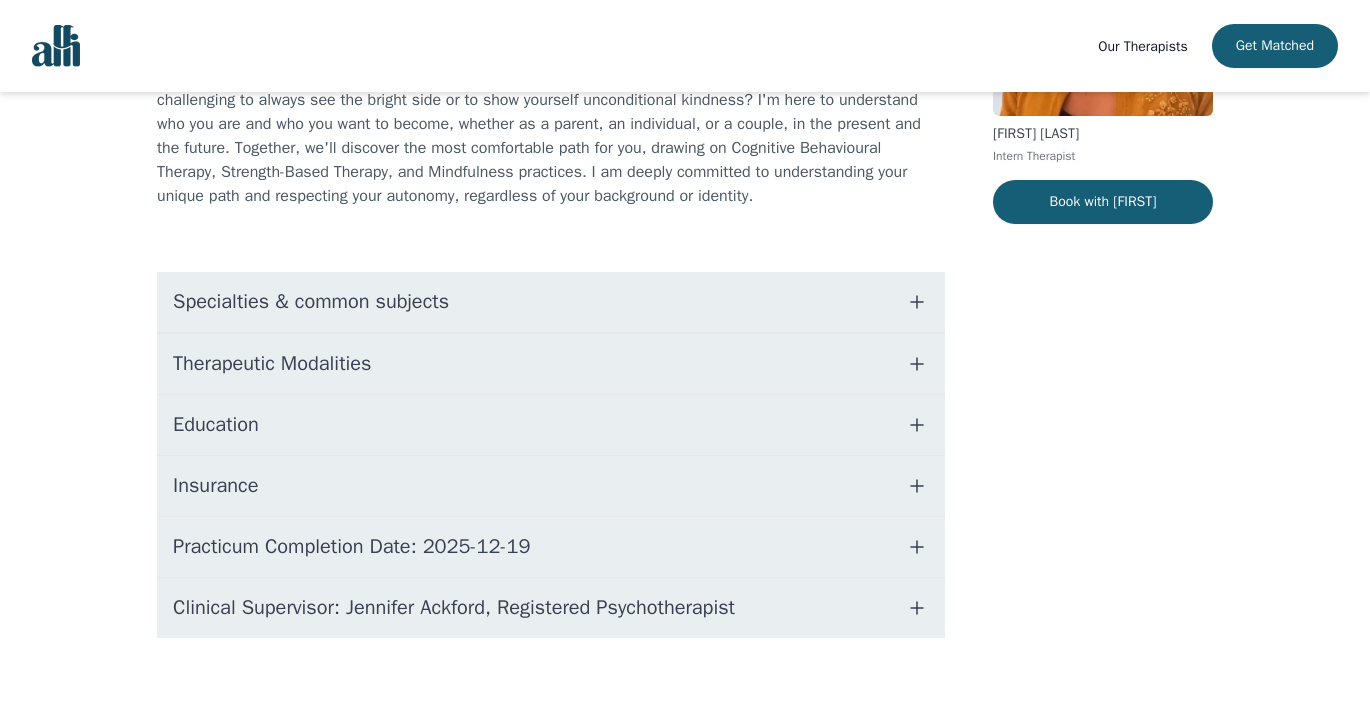 scroll, scrollTop: 307, scrollLeft: 0, axis: vertical 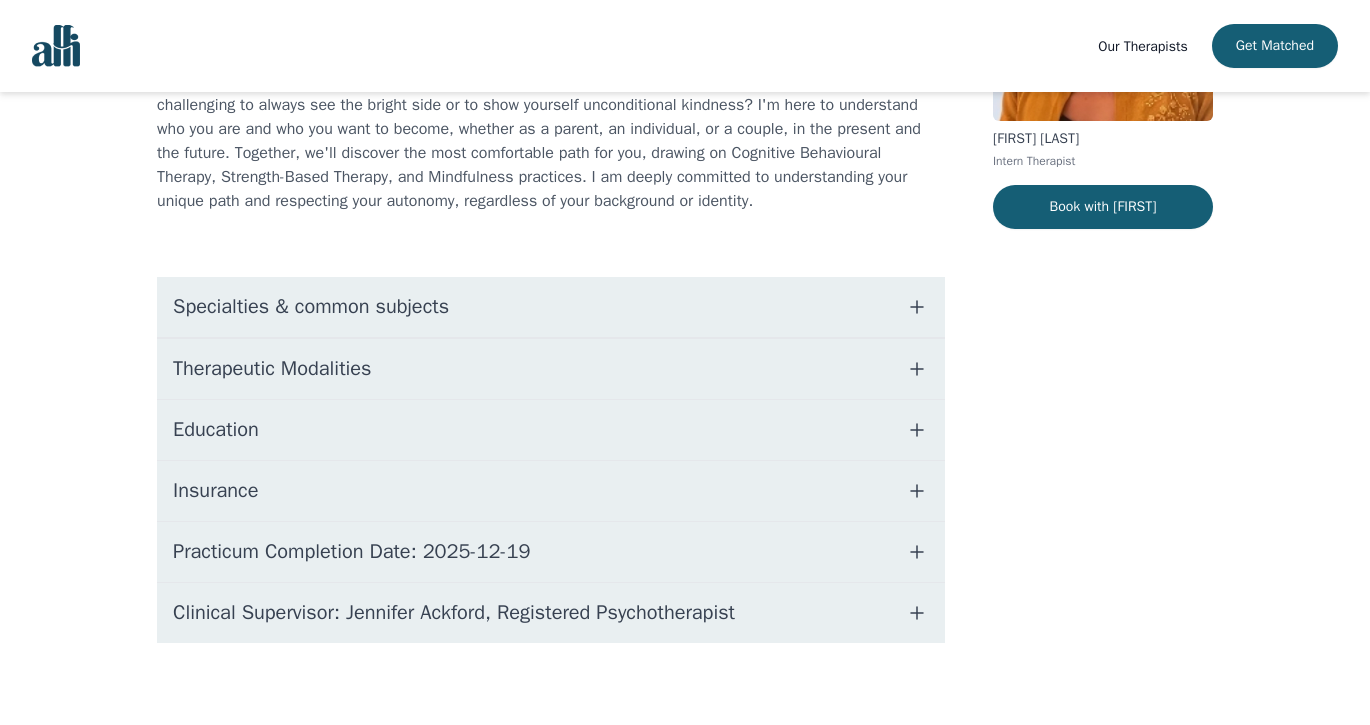 click on "Therapeutic Modalities" at bounding box center [551, 369] 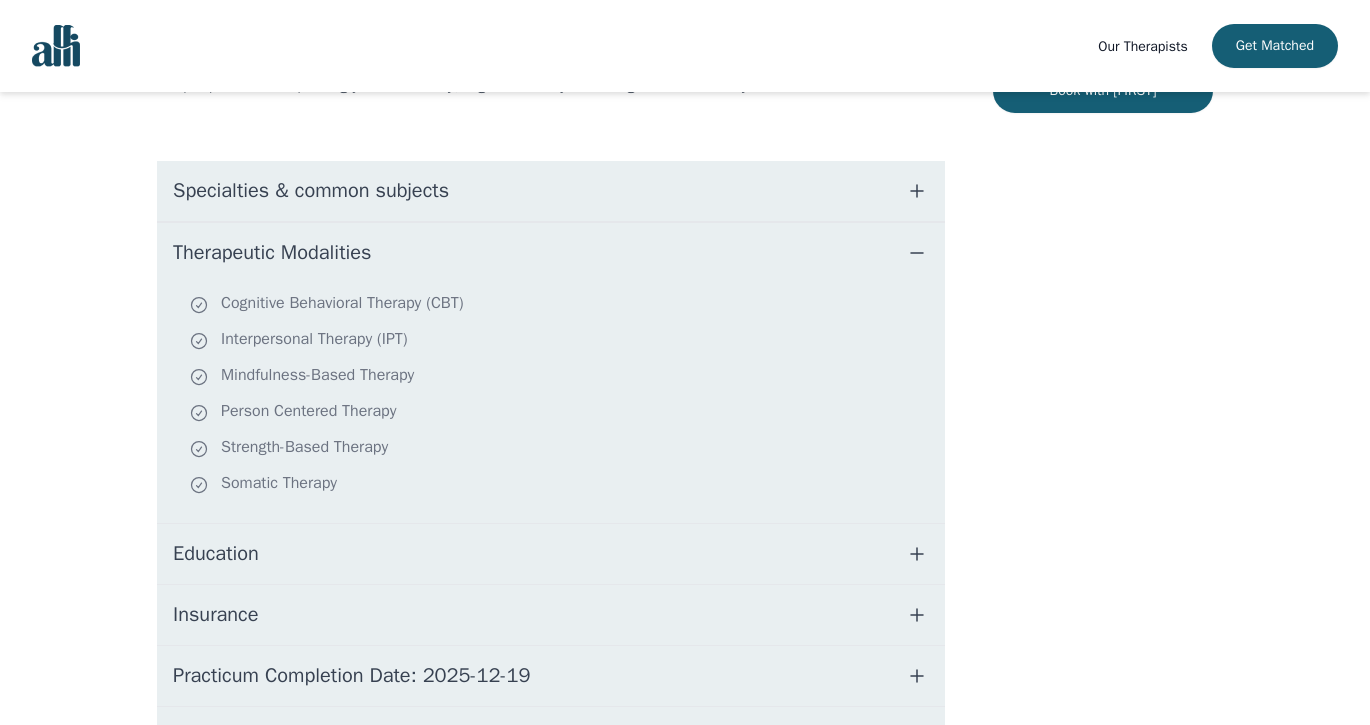 scroll, scrollTop: 426, scrollLeft: 0, axis: vertical 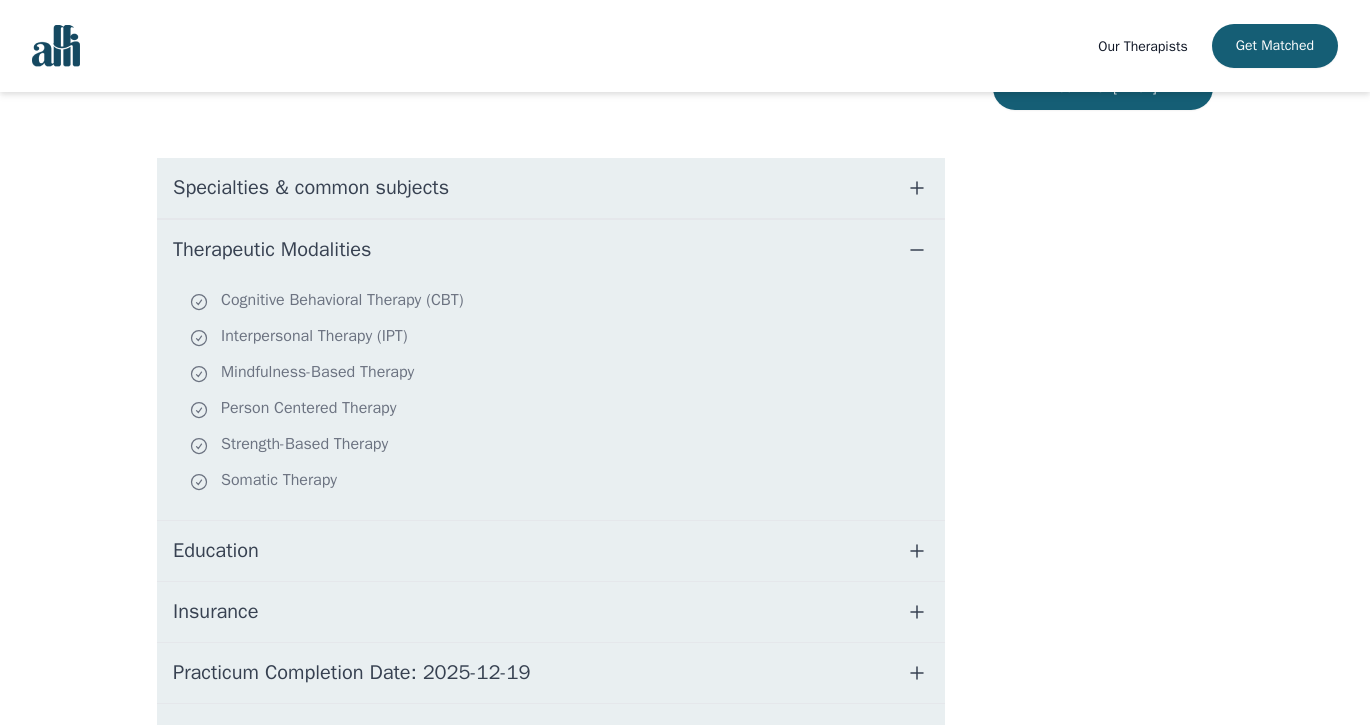 click on "Specialties & common subjects" at bounding box center (551, 188) 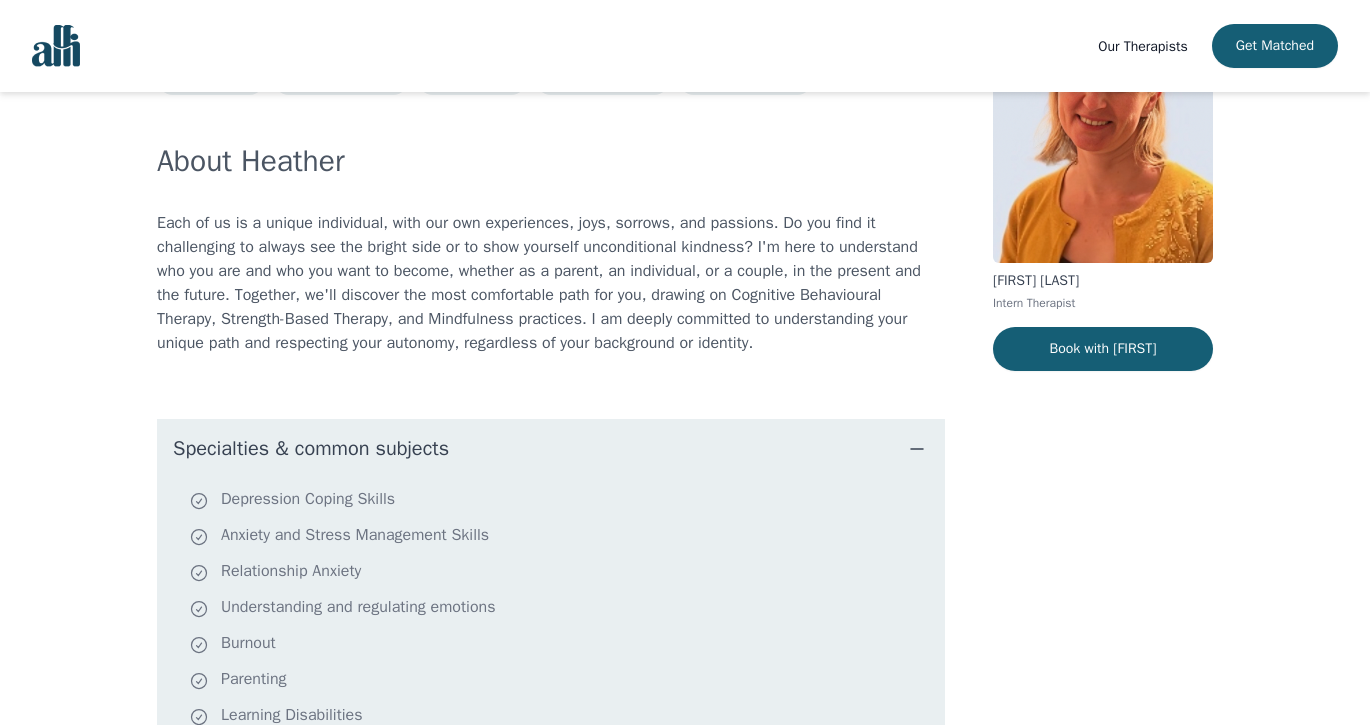 scroll, scrollTop: 0, scrollLeft: 0, axis: both 